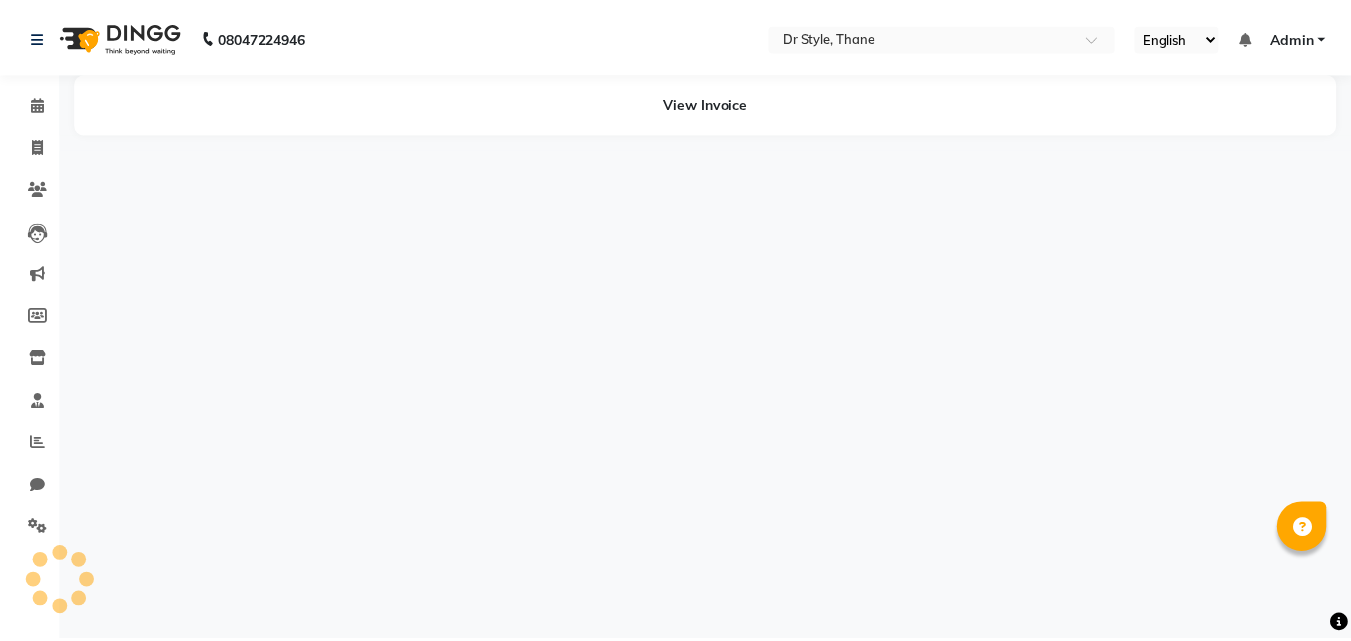 scroll, scrollTop: 0, scrollLeft: 0, axis: both 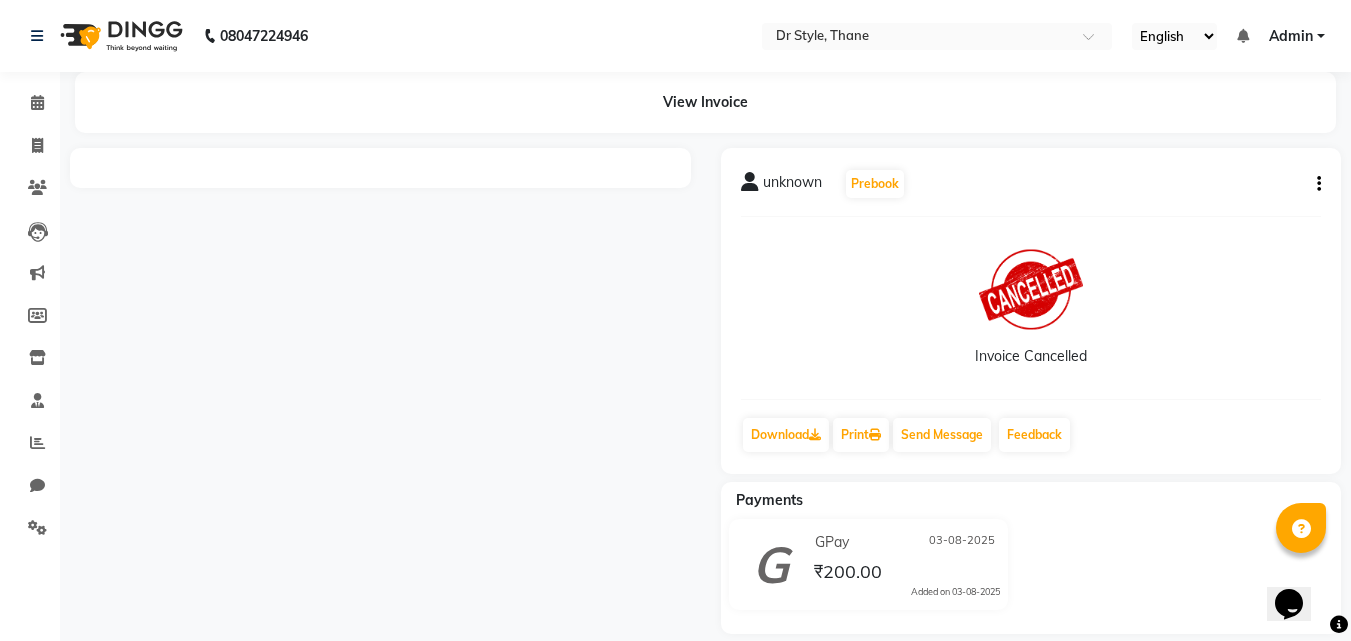 click 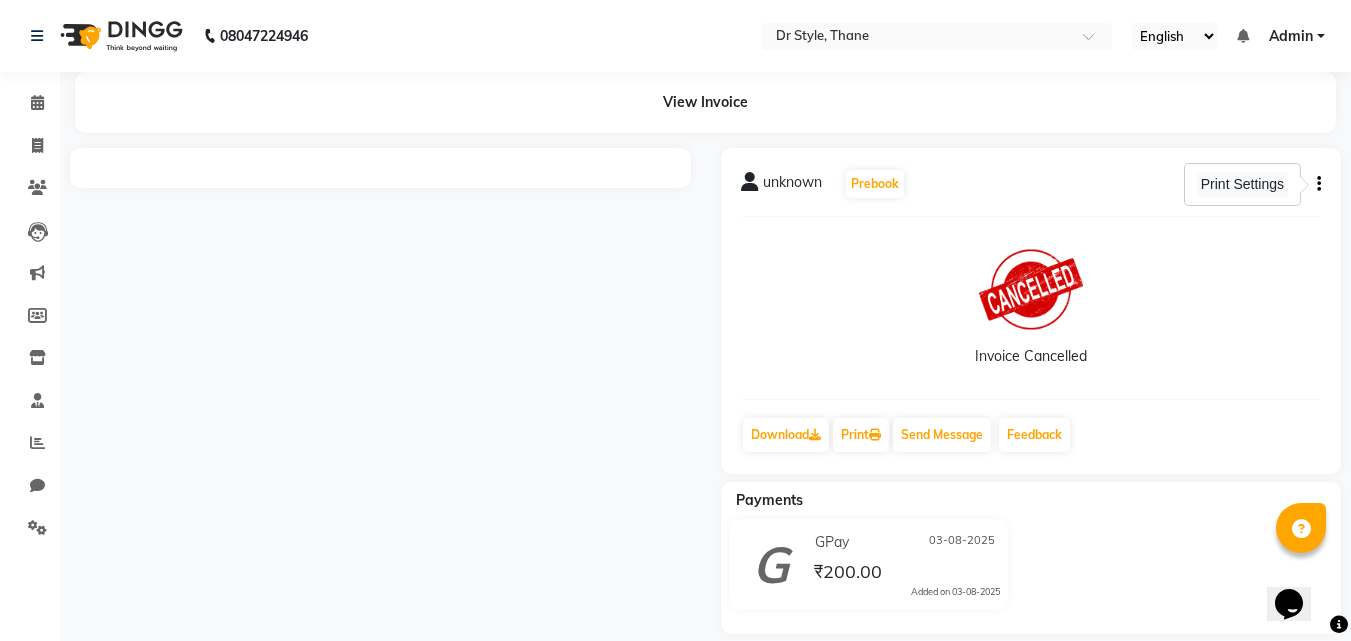 click on "Print Settings" at bounding box center [1242, 184] 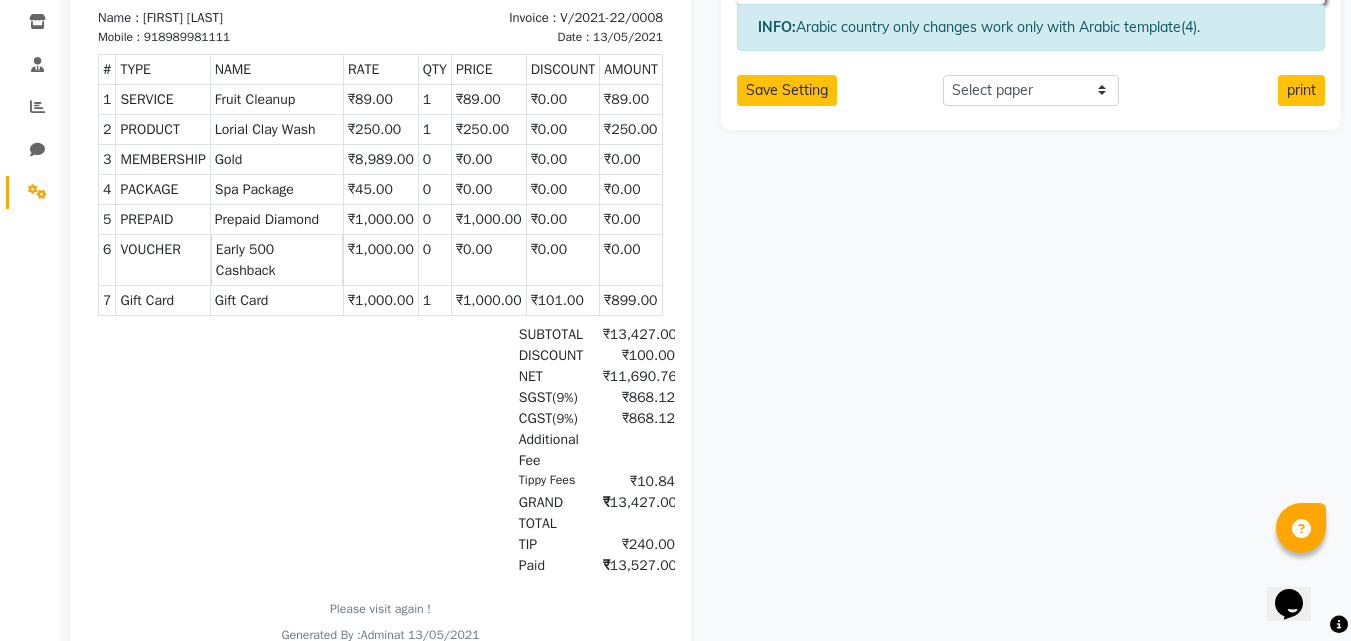 scroll, scrollTop: 100, scrollLeft: 0, axis: vertical 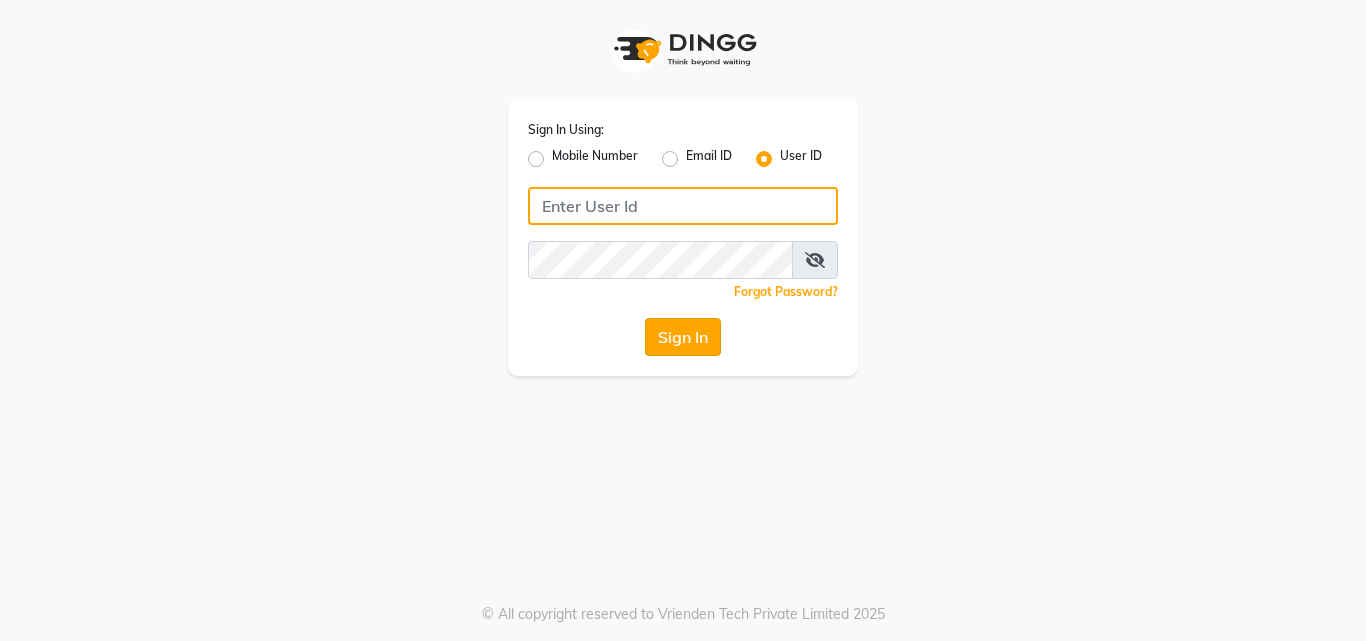 type on "[EMAIL]" 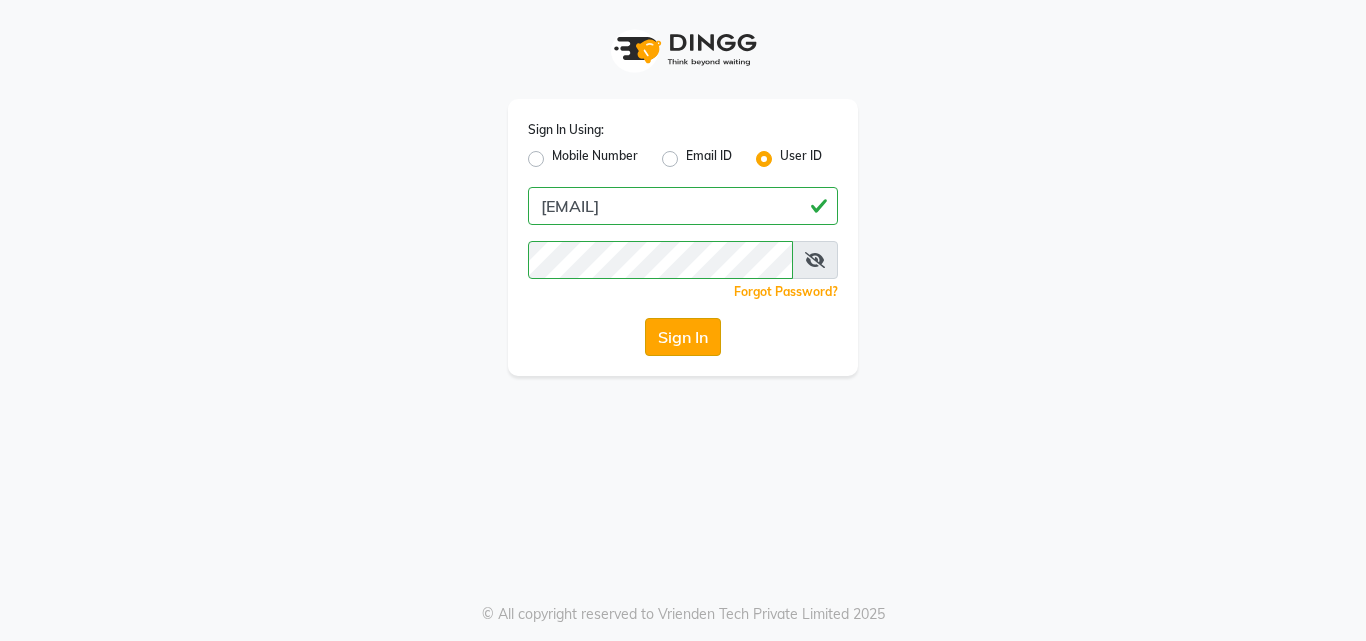 click on "Sign In" 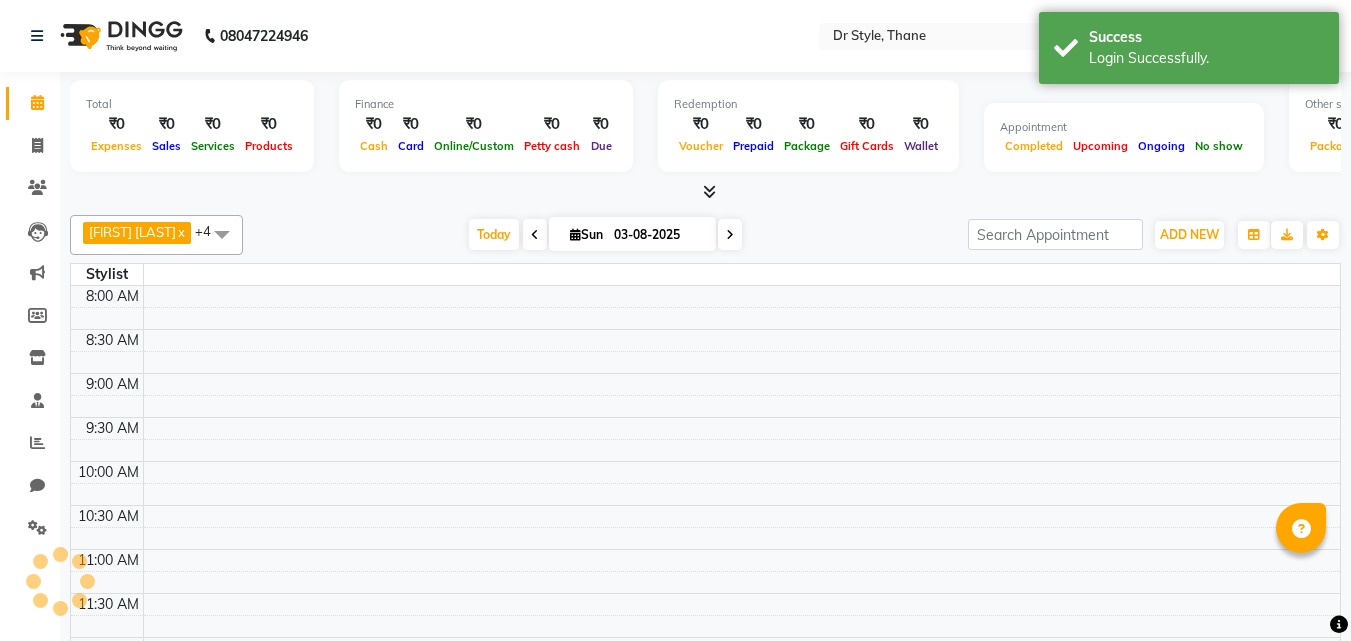 select on "en" 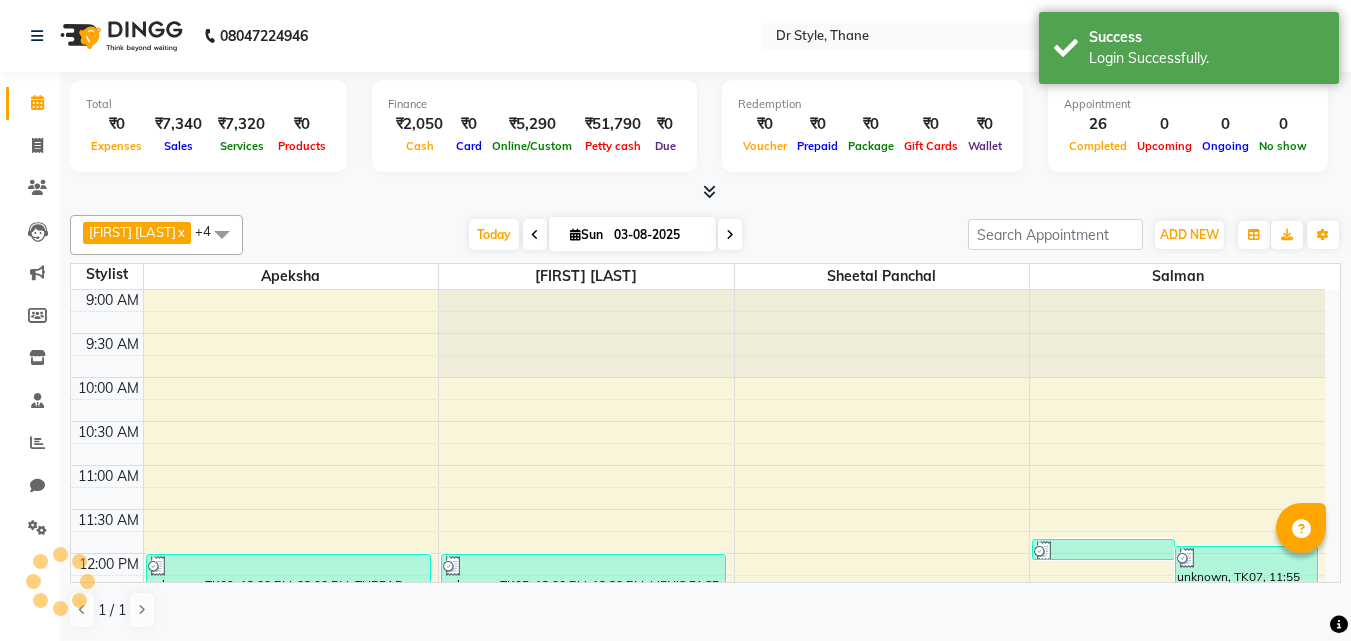 scroll, scrollTop: 901, scrollLeft: 0, axis: vertical 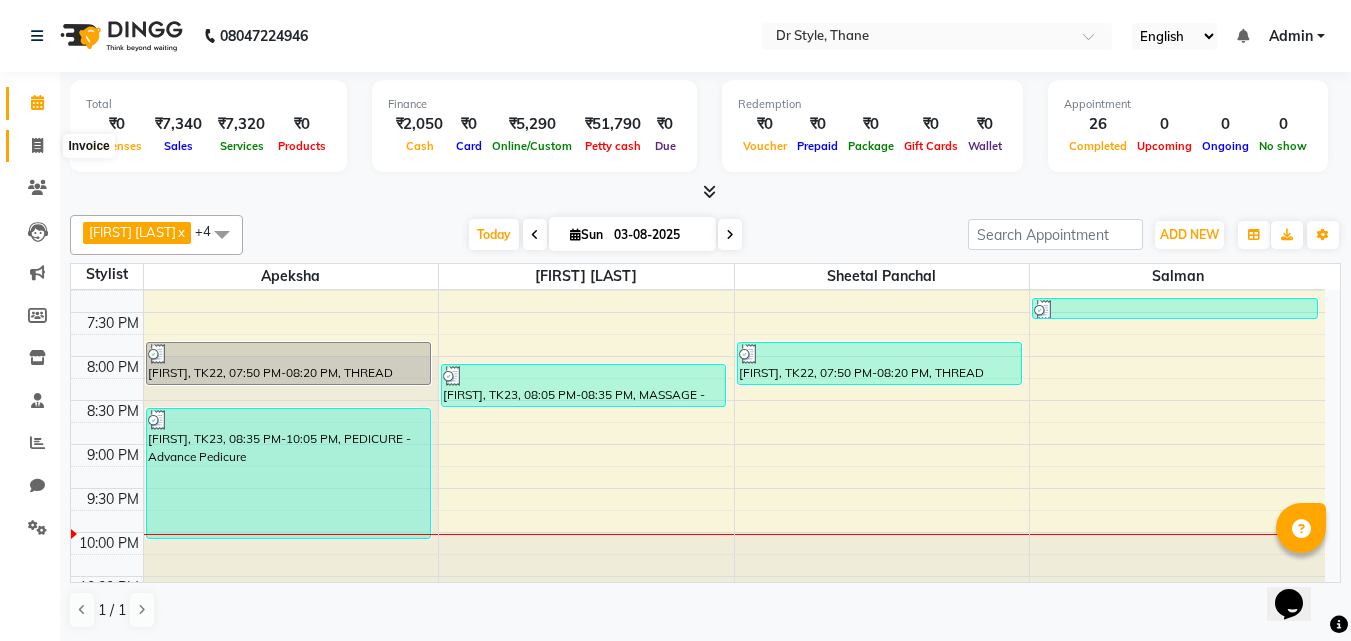 click 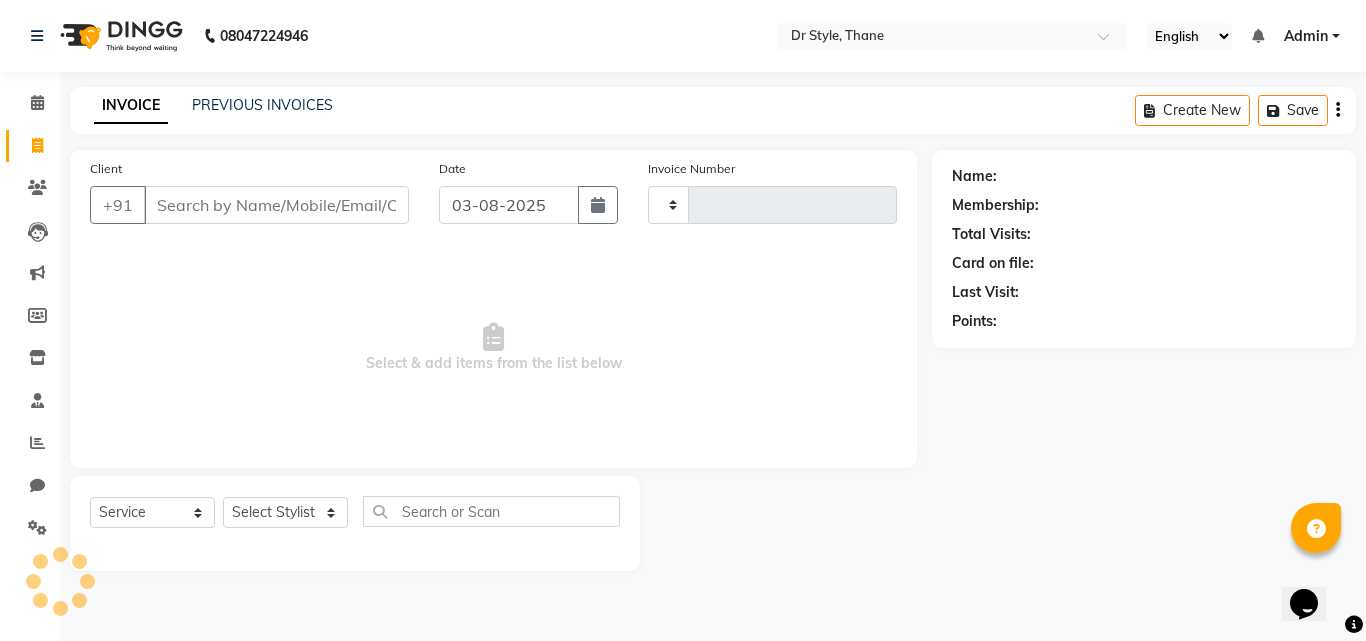 type on "0775" 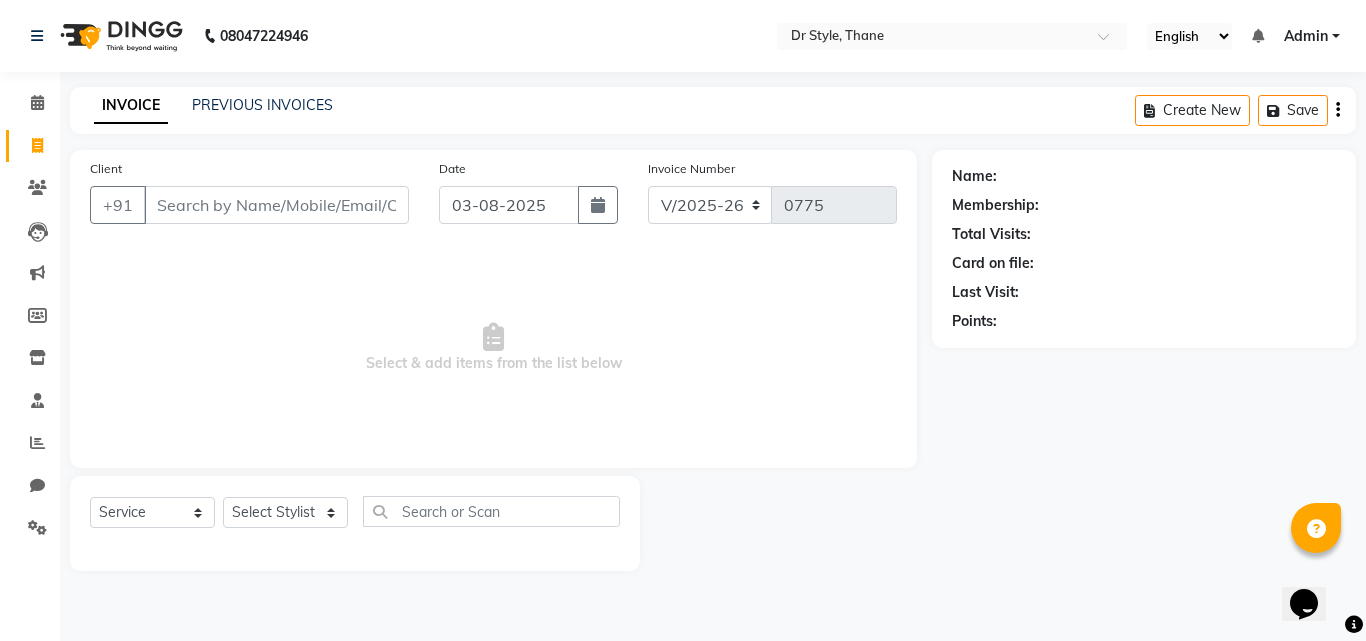 click on "INVOICE PREVIOUS INVOICES Create New   Save" 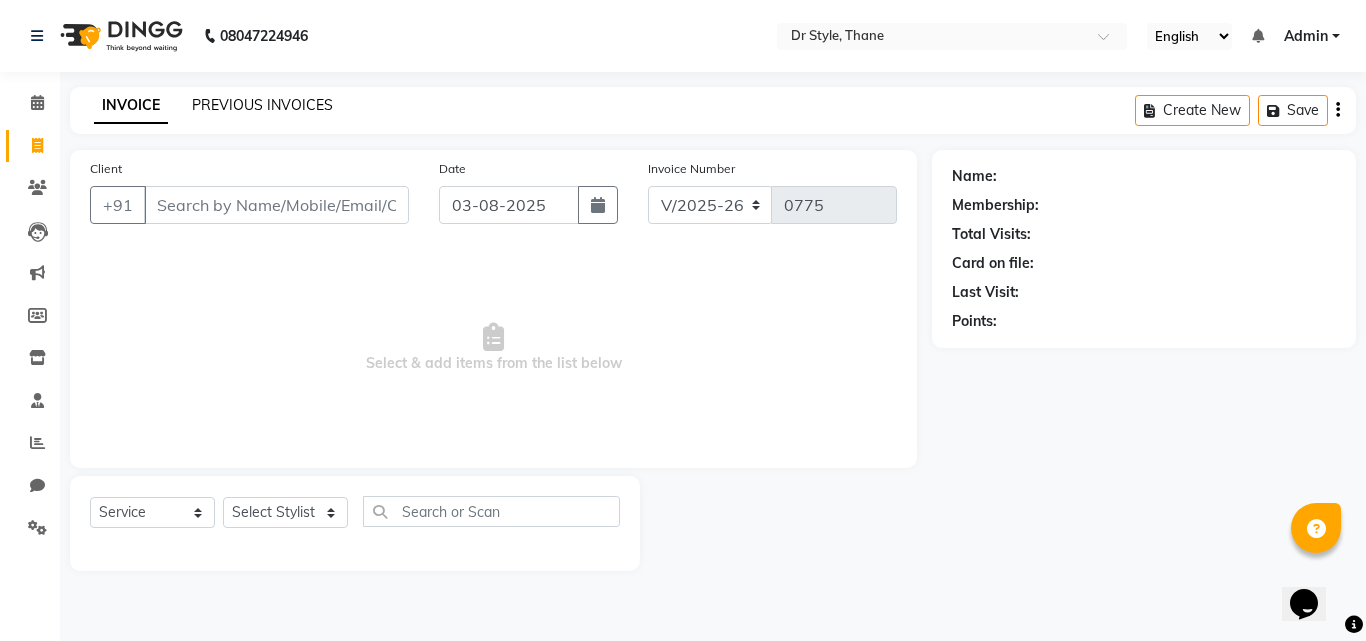click on "PREVIOUS INVOICES" 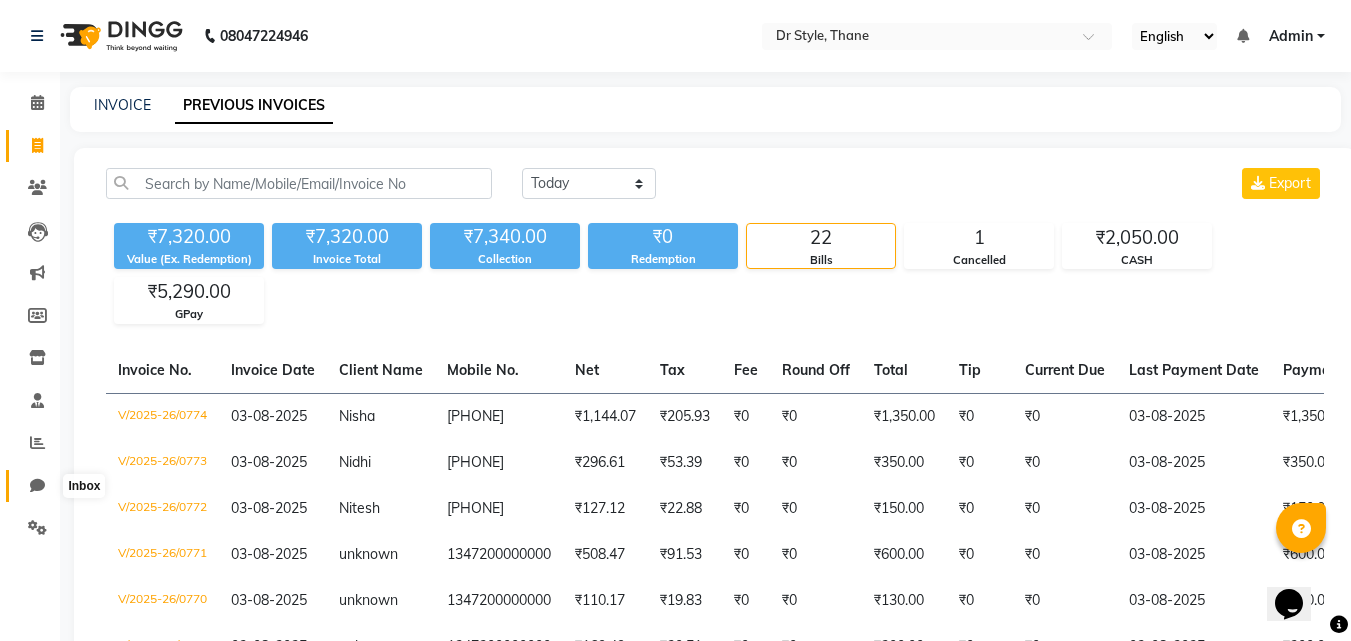 click 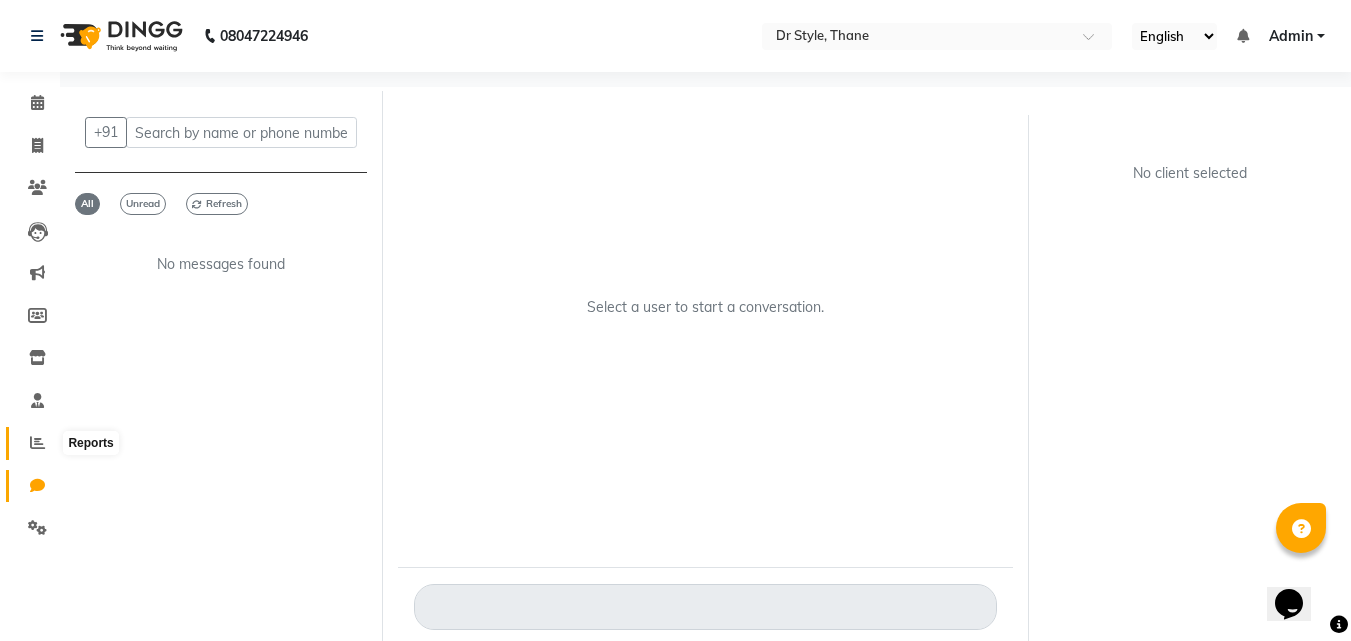 click 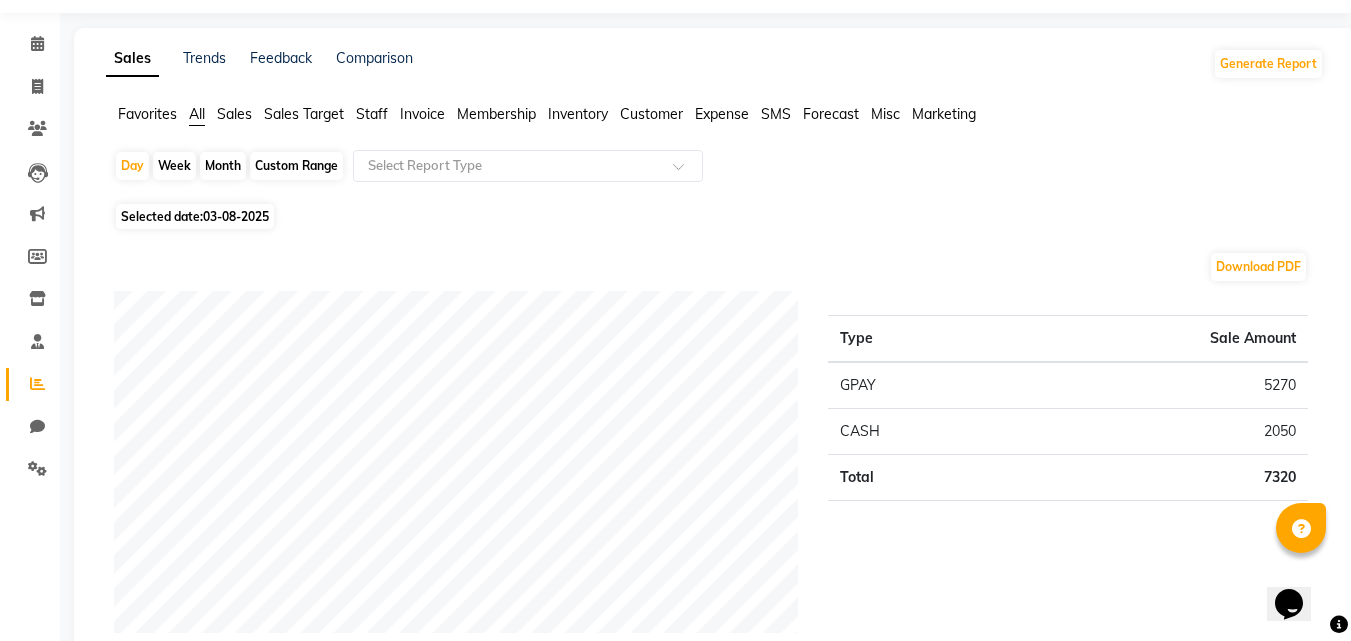 scroll, scrollTop: 0, scrollLeft: 0, axis: both 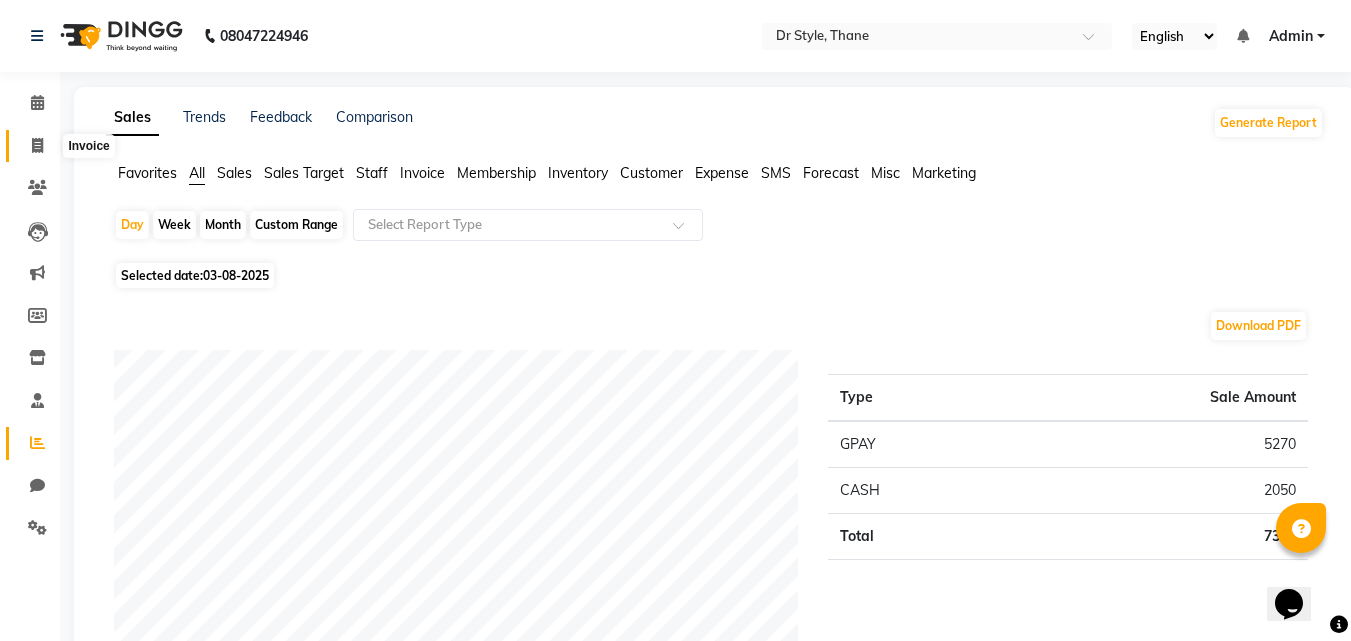 click 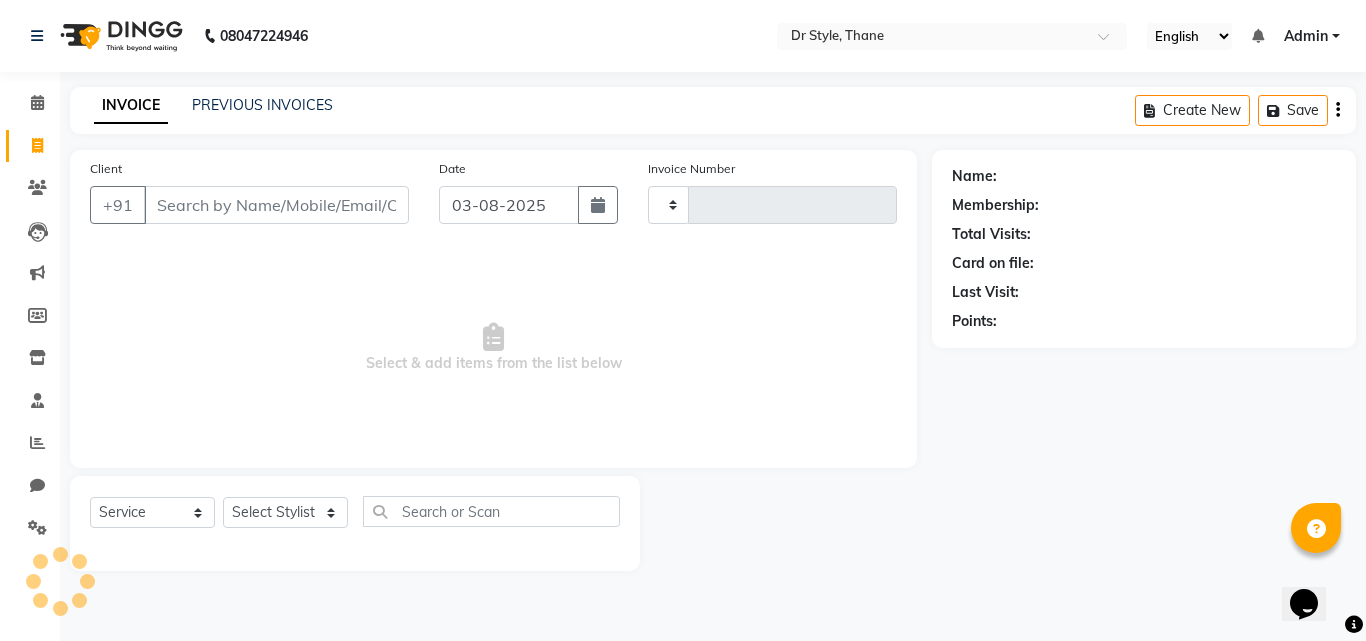 type on "0775" 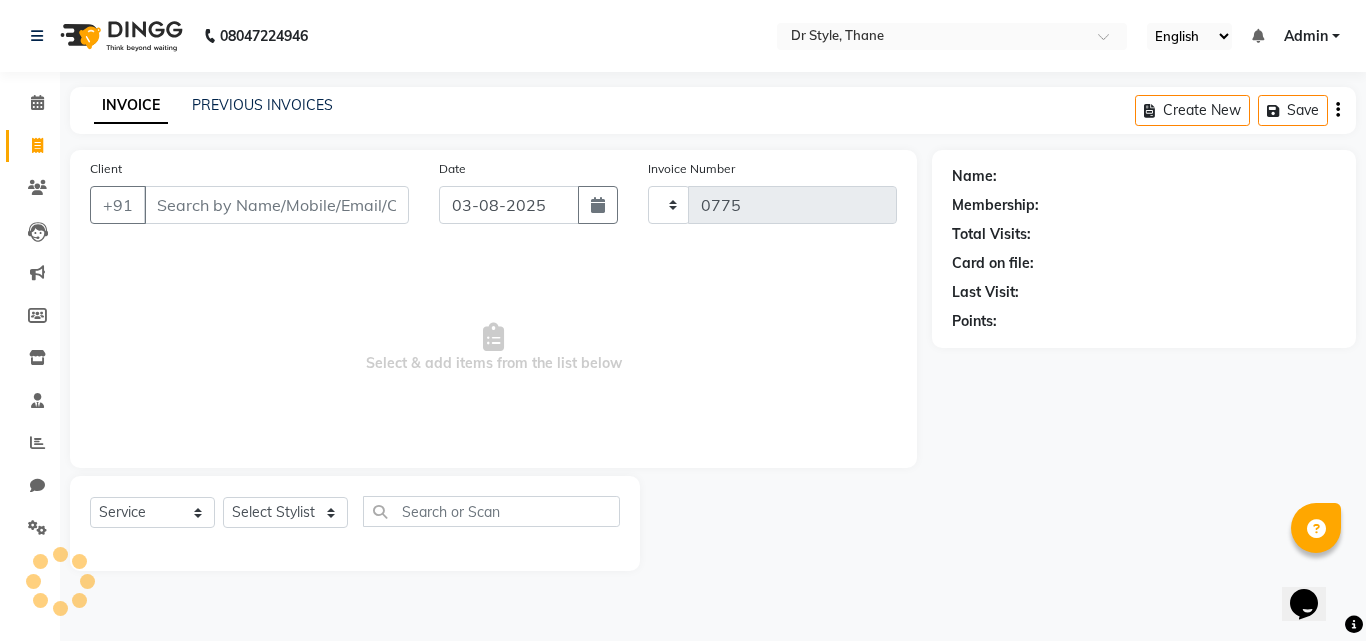 select on "7832" 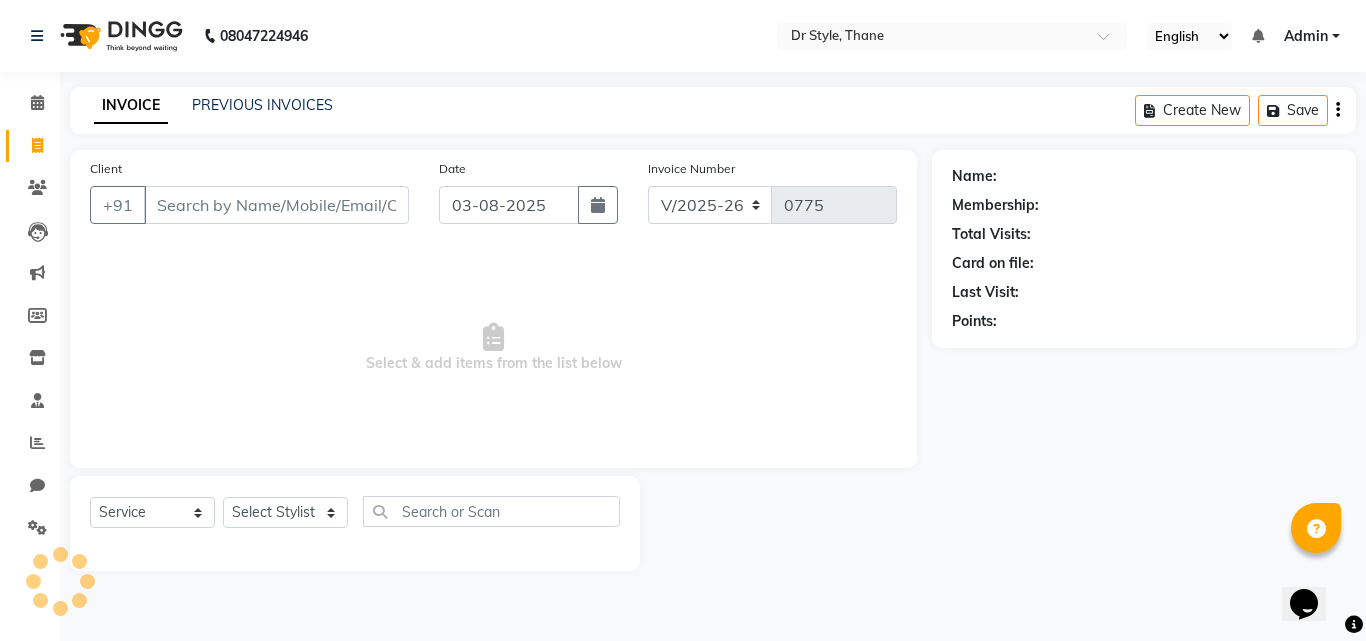 click on "Client" at bounding box center (276, 205) 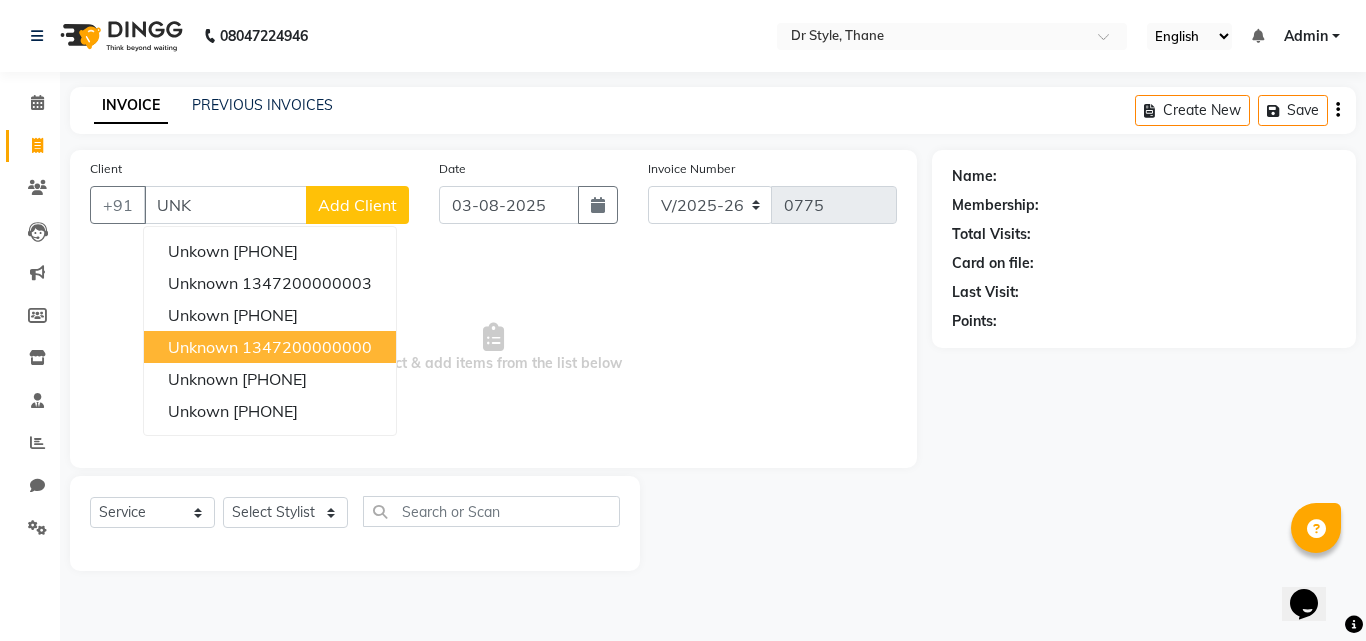 click on "unknown" at bounding box center (203, 347) 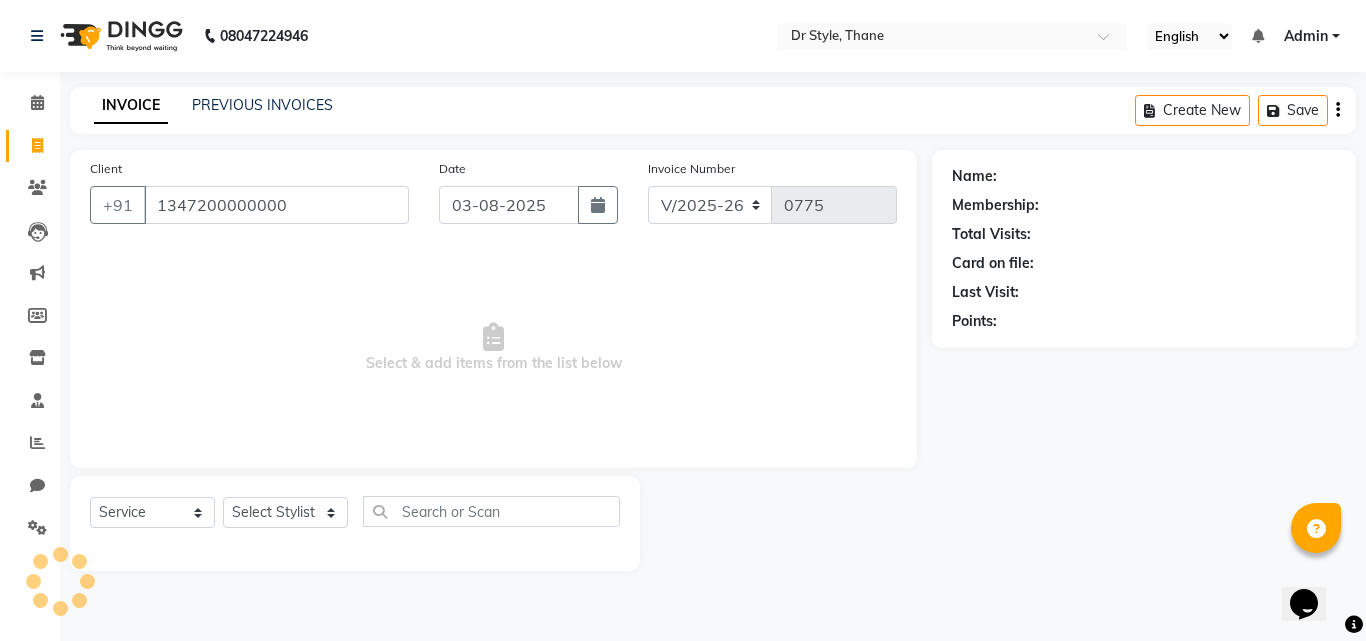 type on "1347200000000" 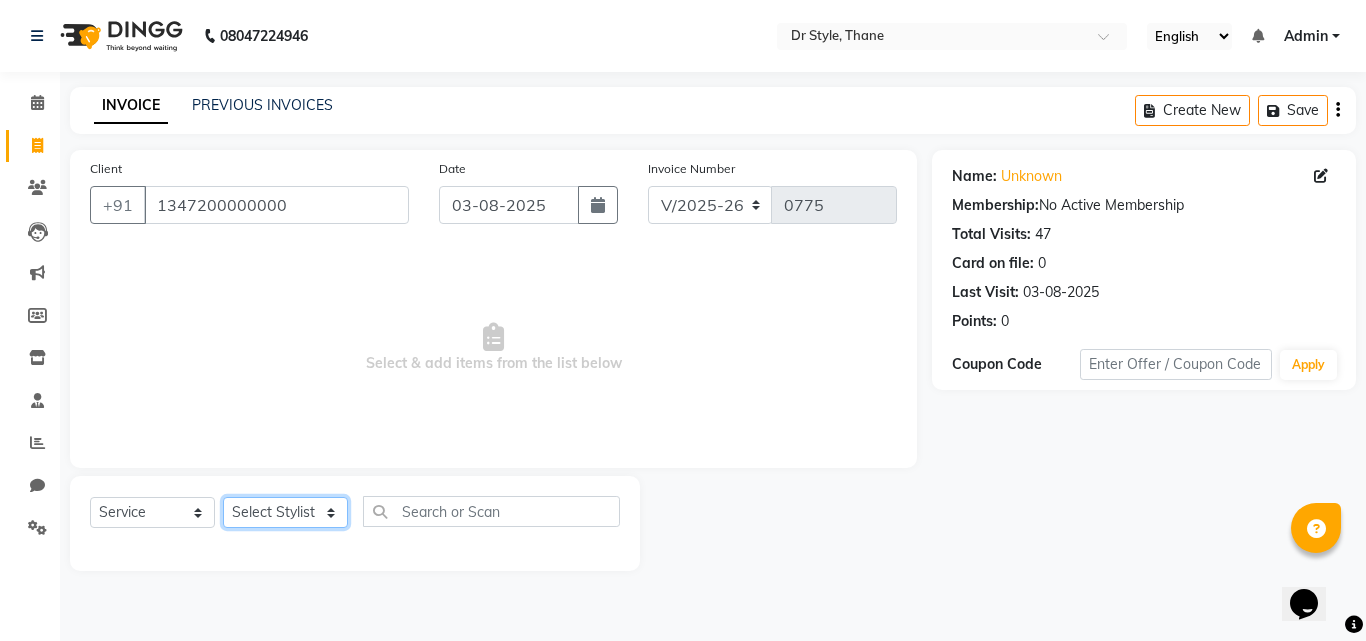 click on "Select Stylist Amir Apeksha Haider Salmani HASIM Salman Sheetal Panchal" 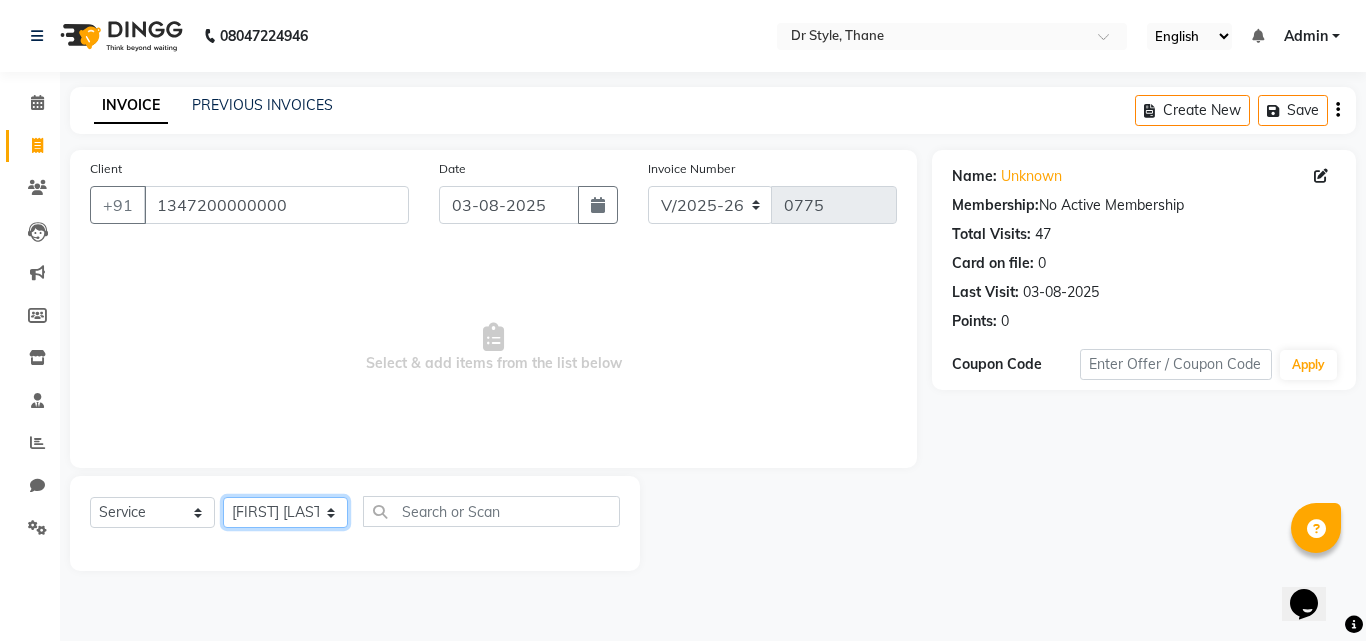 click on "Select Stylist Amir Apeksha Haider Salmani HASIM Salman Sheetal Panchal" 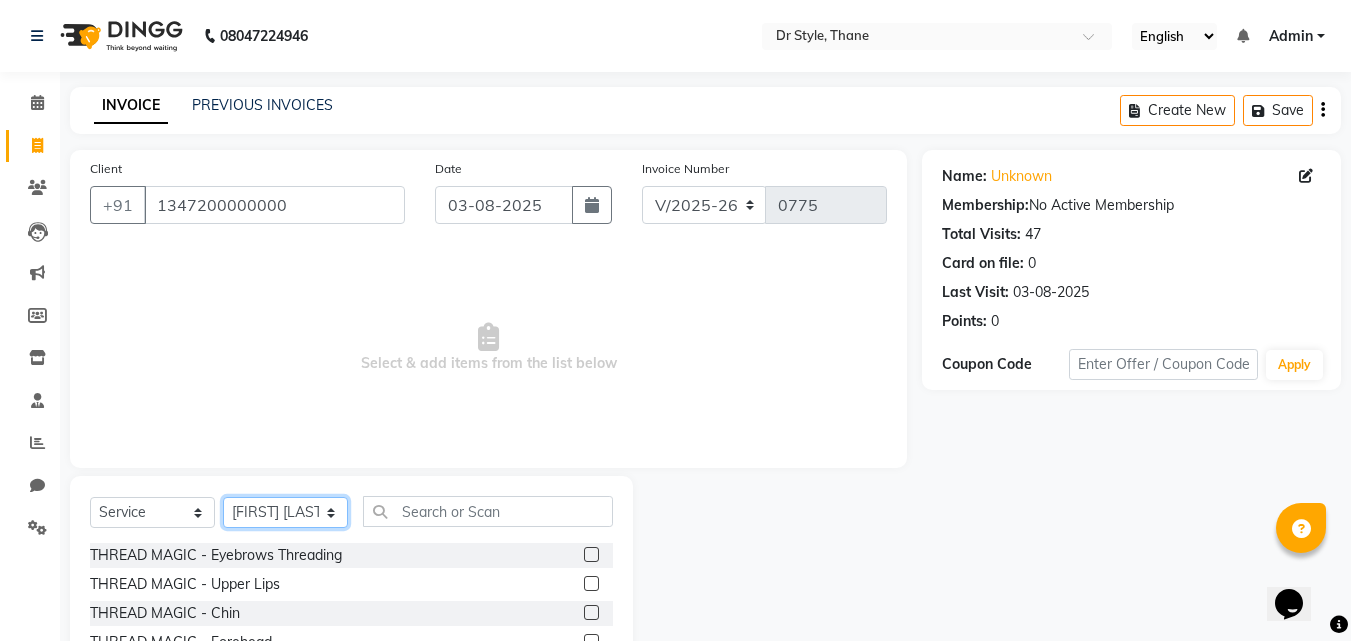 click on "Select Stylist Amir Apeksha Haider Salmani HASIM Salman Sheetal Panchal" 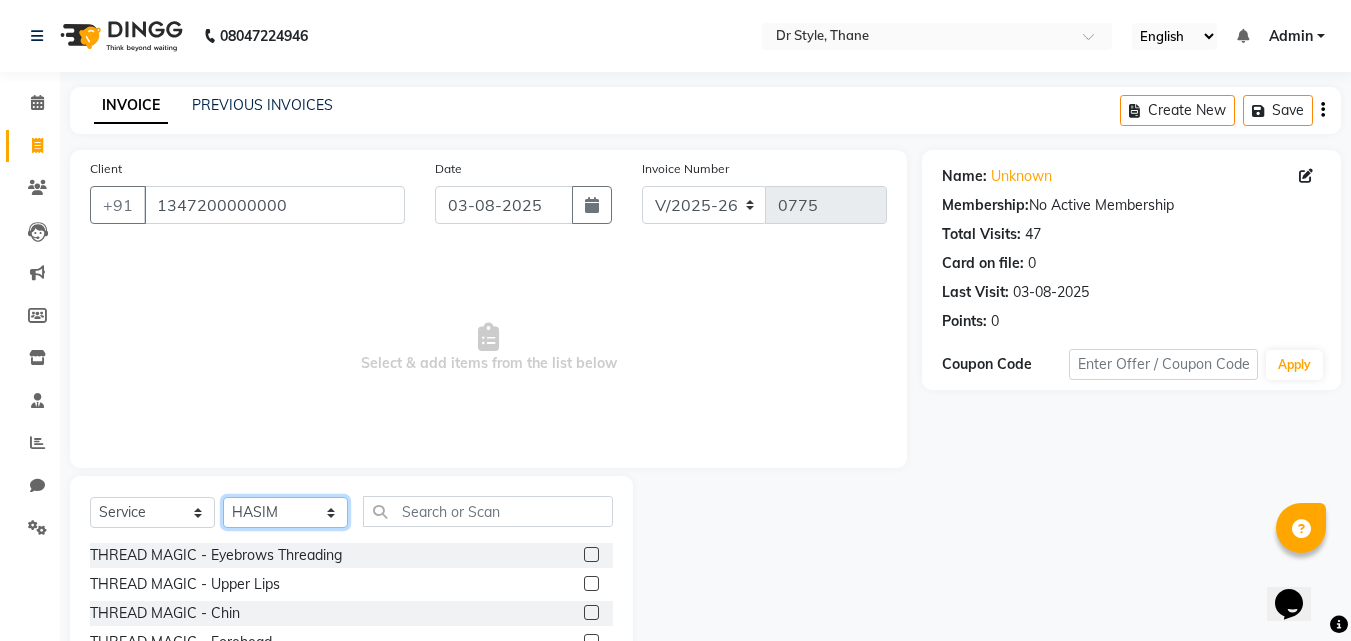 click on "Select Stylist Amir Apeksha Haider Salmani HASIM Salman Sheetal Panchal" 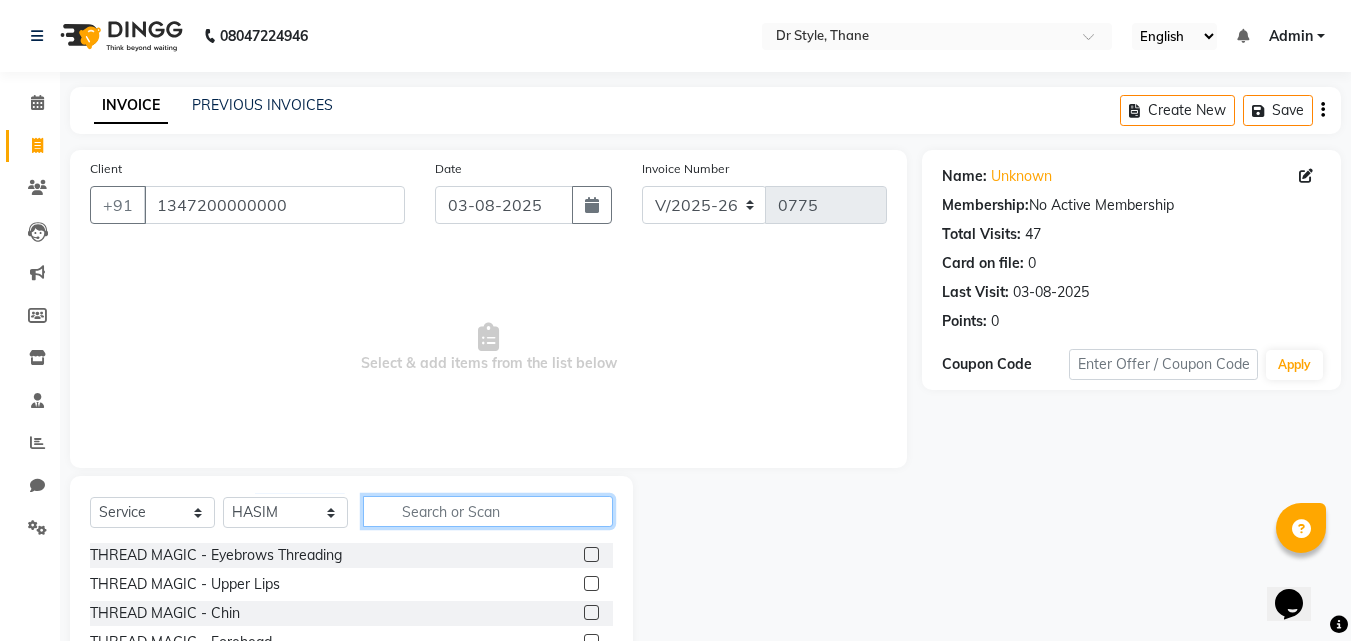 click 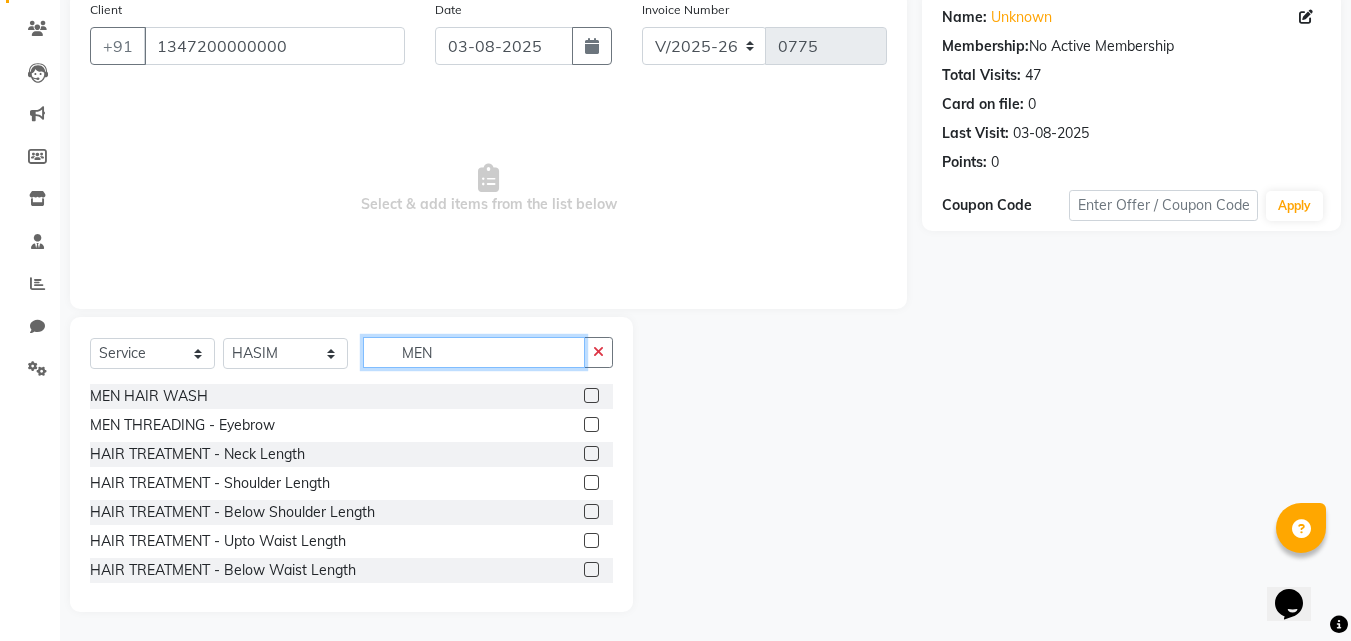 scroll, scrollTop: 160, scrollLeft: 0, axis: vertical 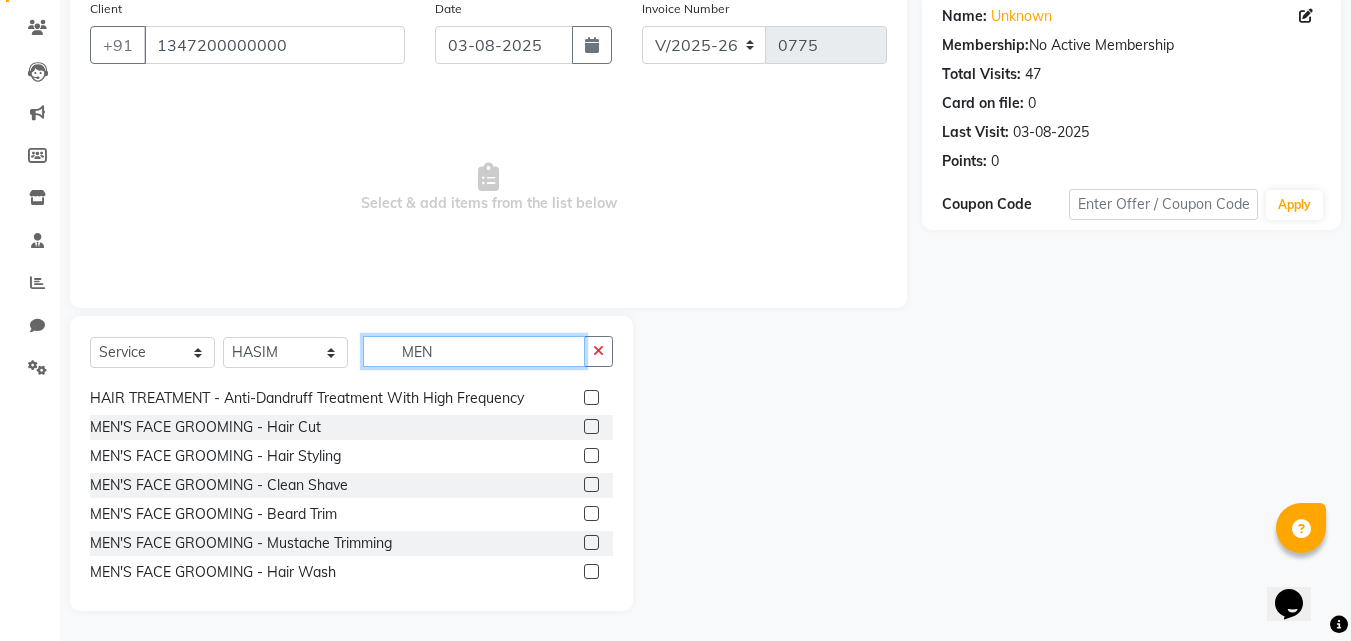 type on "MEN" 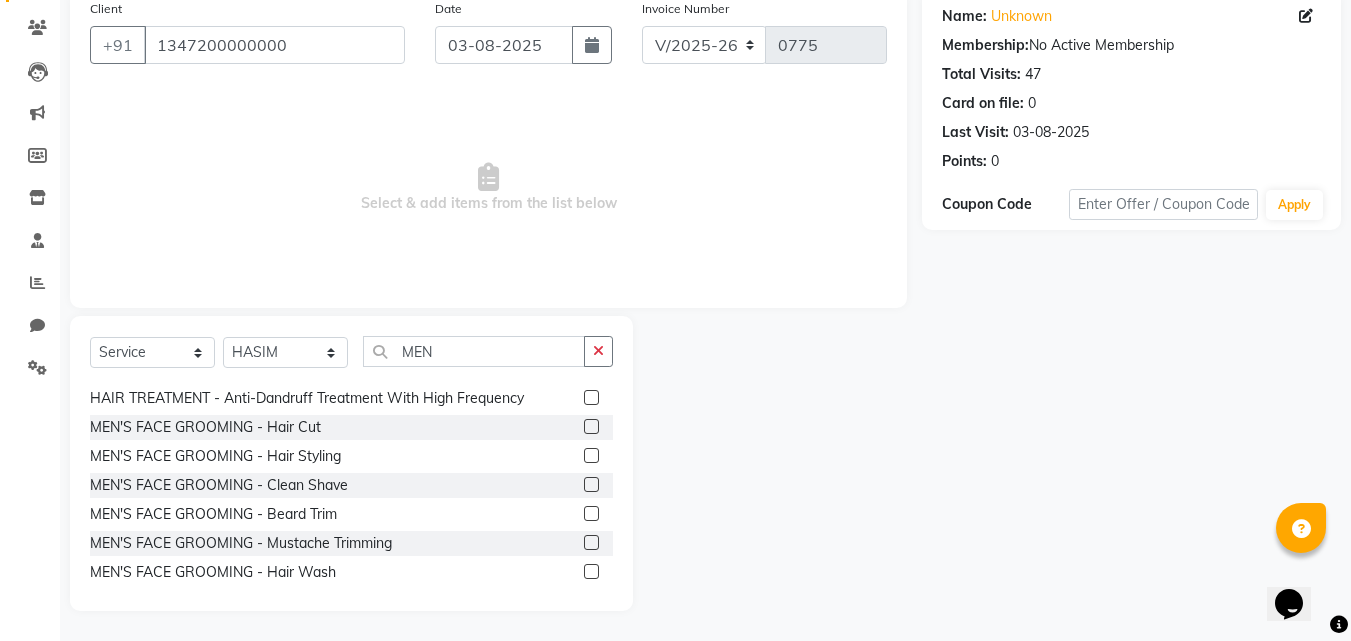 click 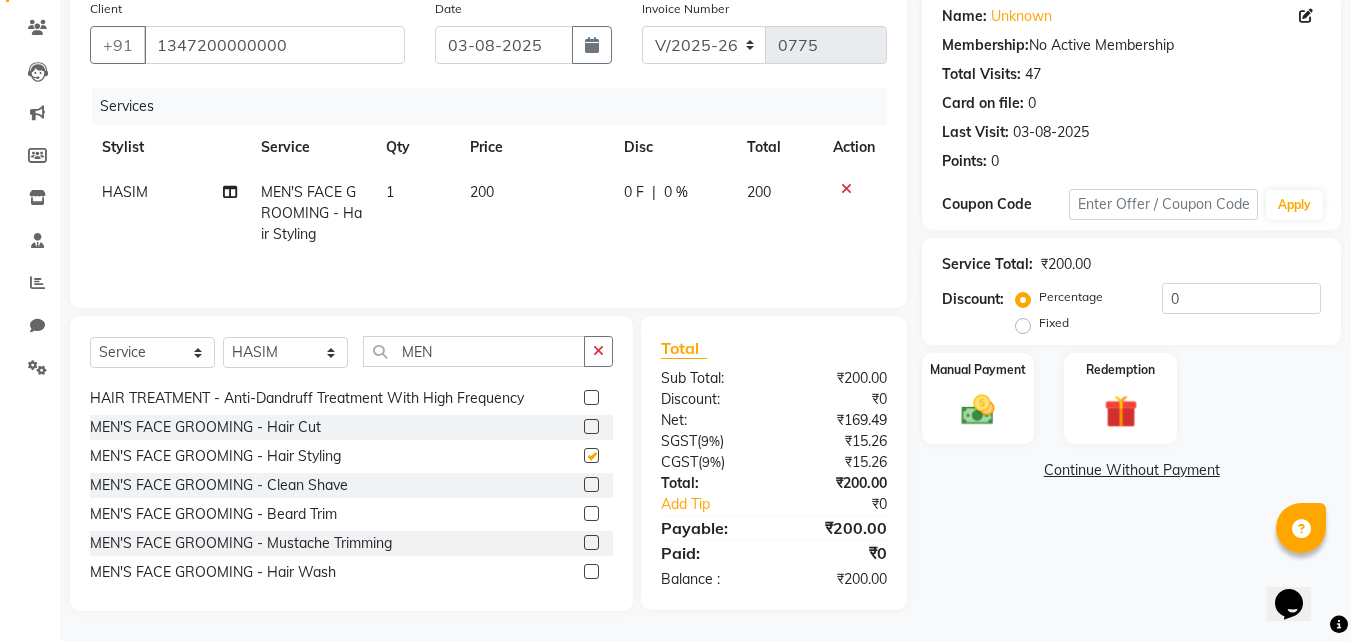checkbox on "false" 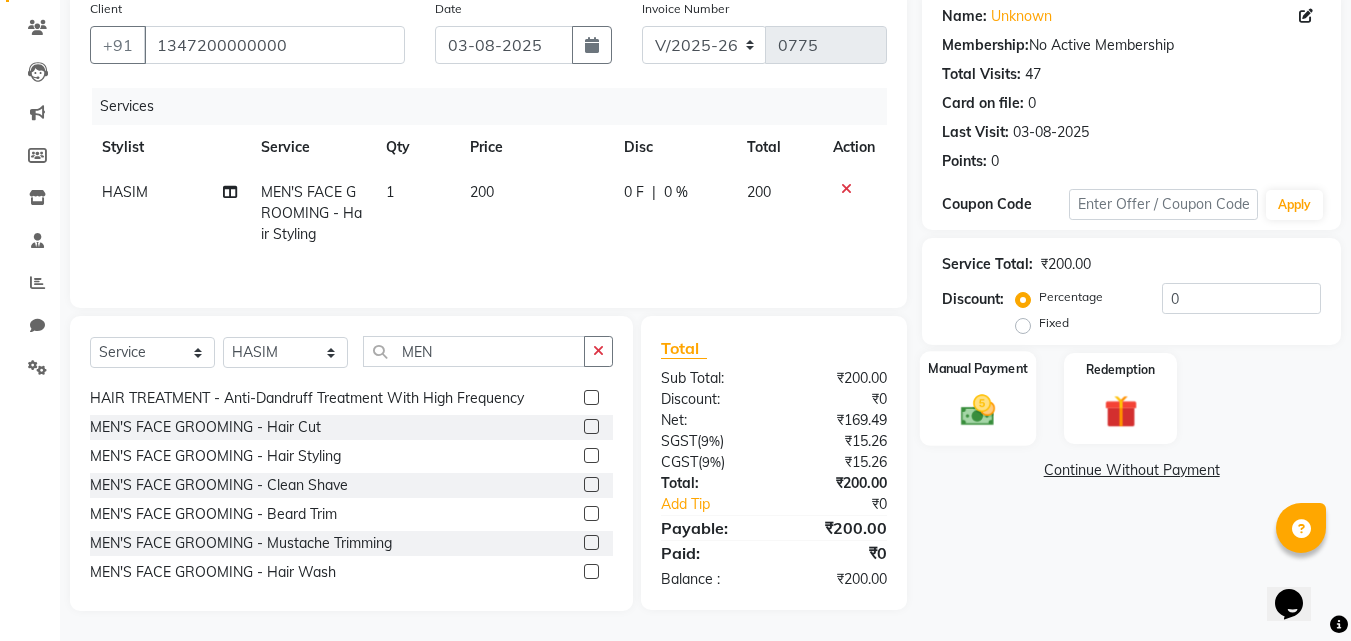 click on "Manual Payment" 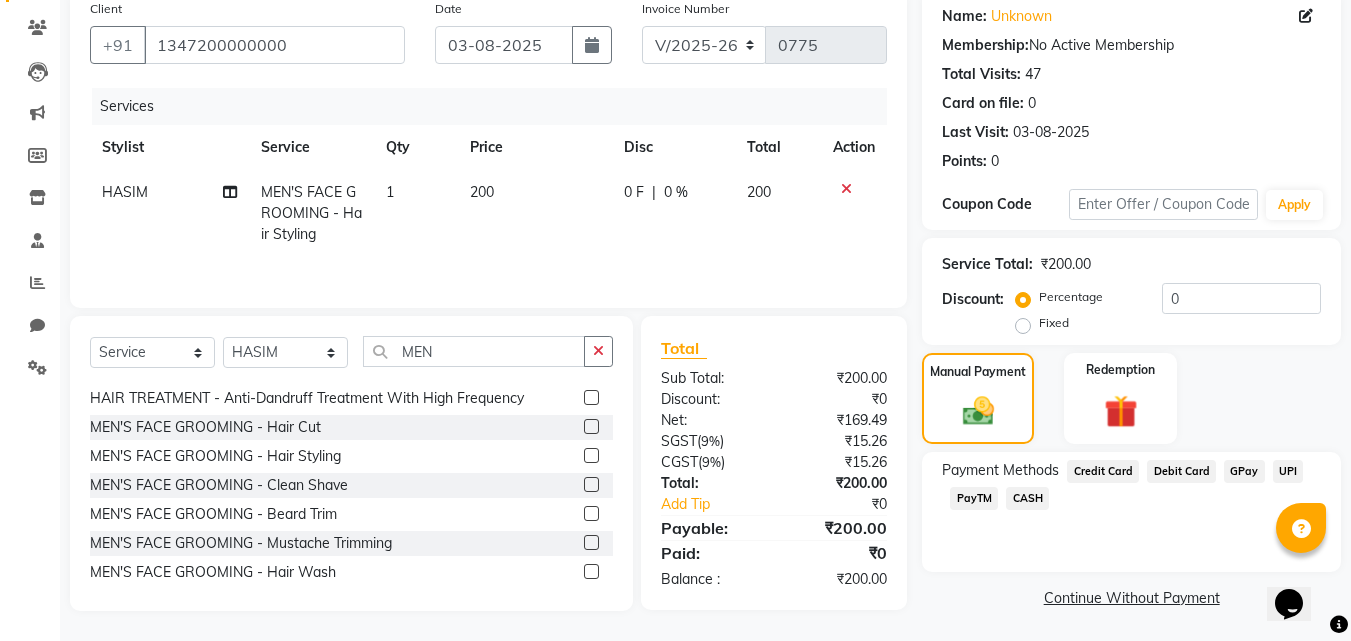 click on "GPay" 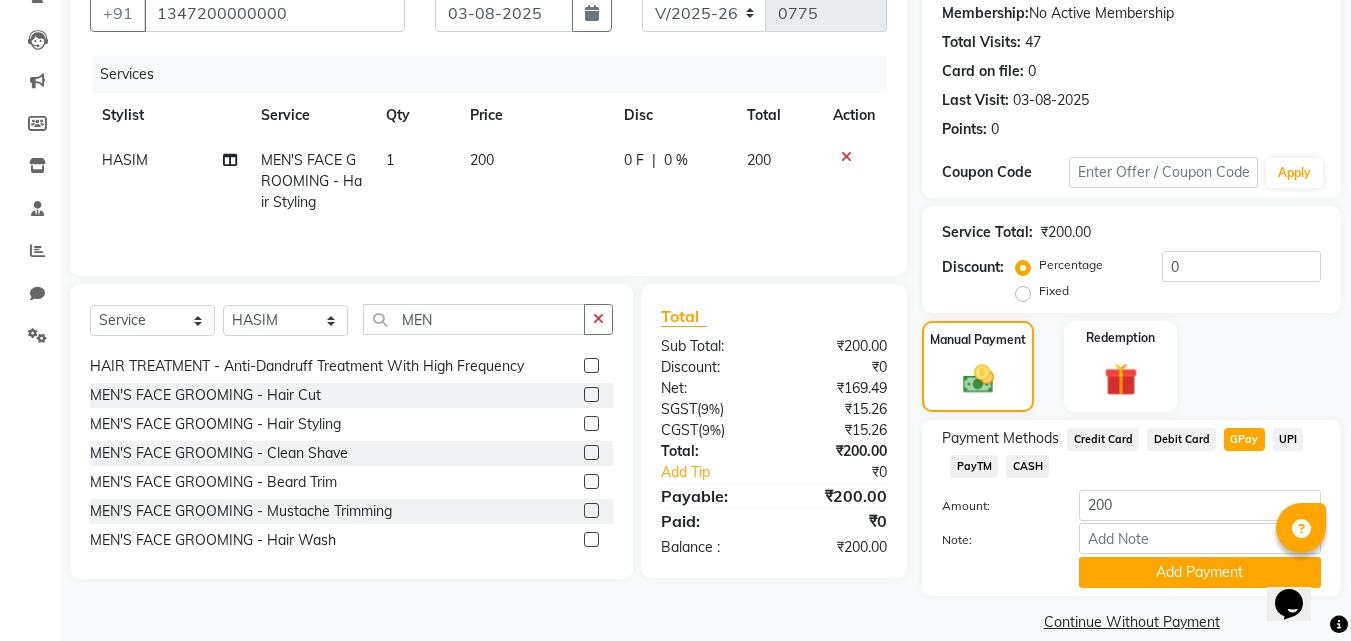 scroll, scrollTop: 218, scrollLeft: 0, axis: vertical 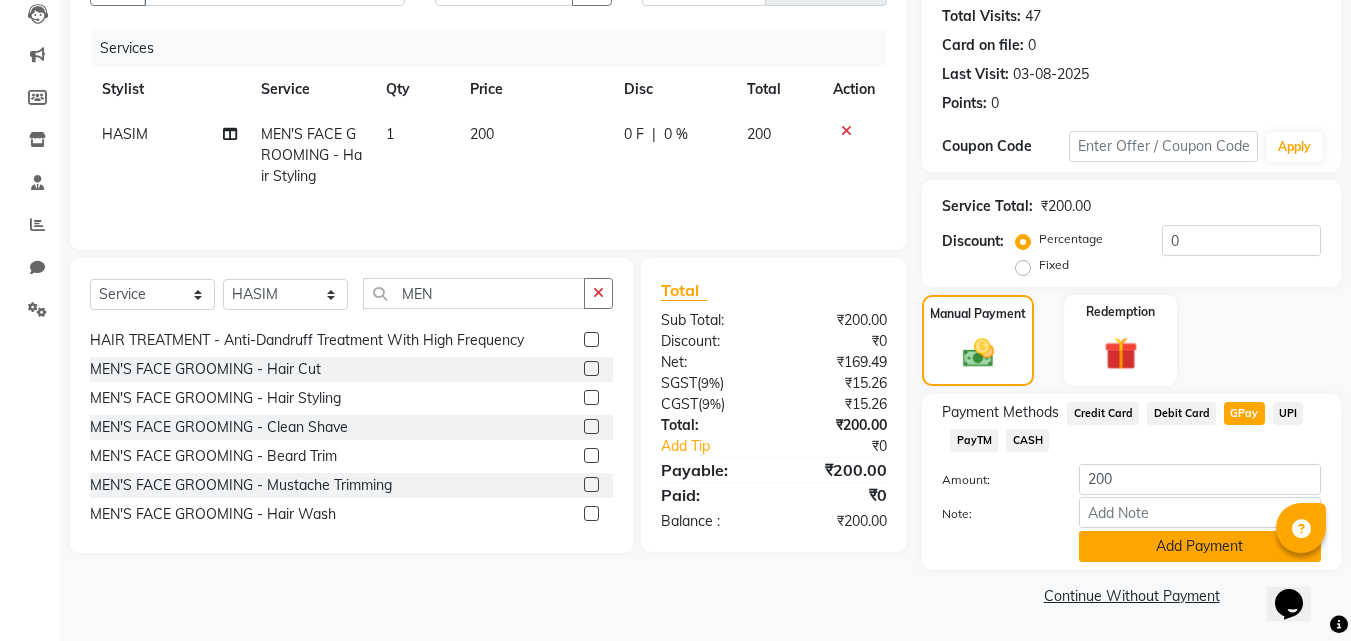 click on "Add Payment" 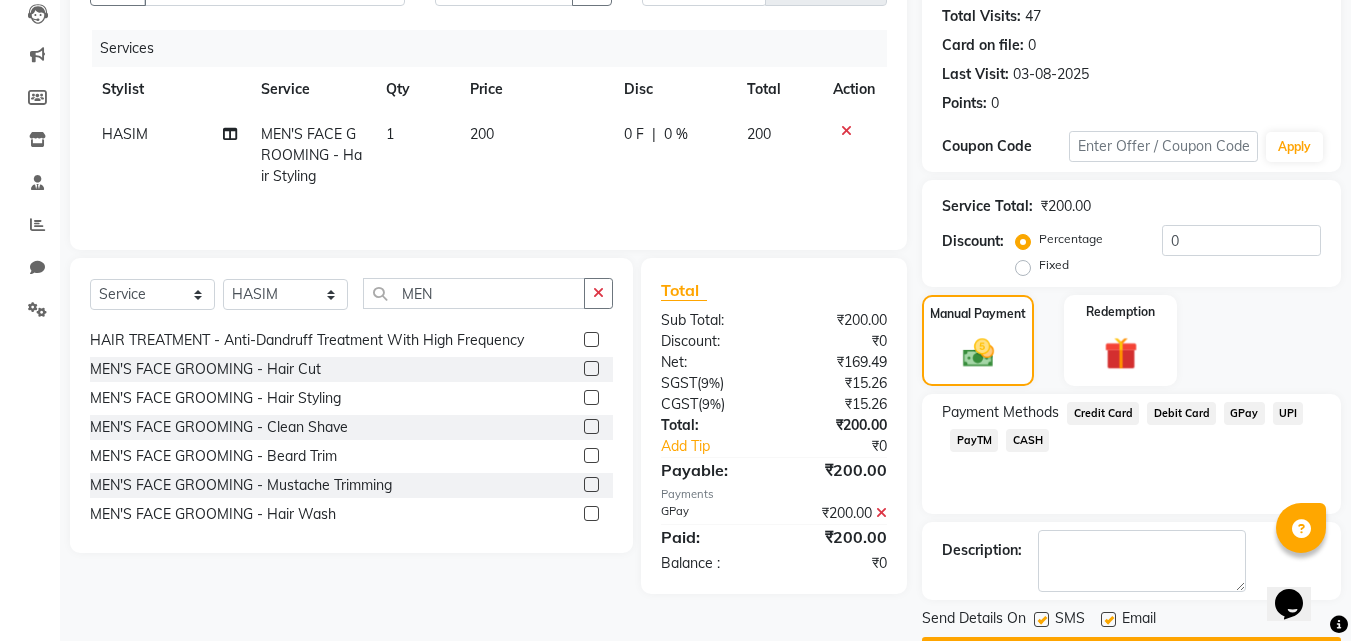 scroll, scrollTop: 275, scrollLeft: 0, axis: vertical 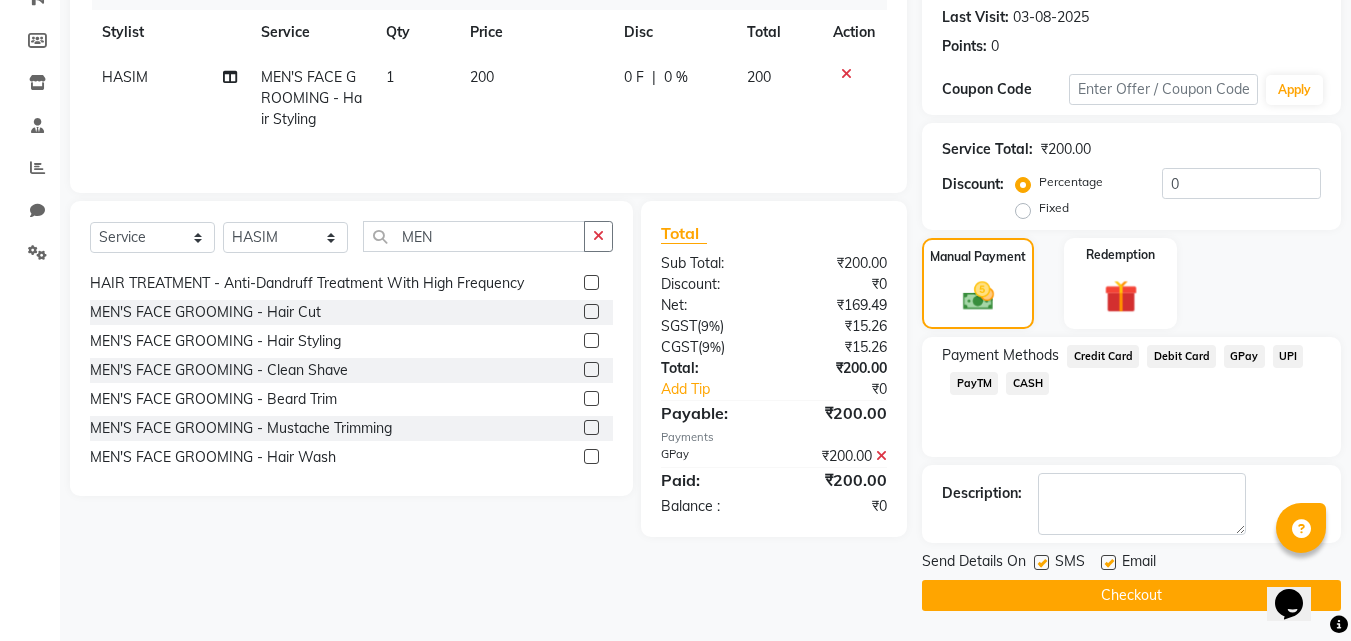 click on "Checkout" 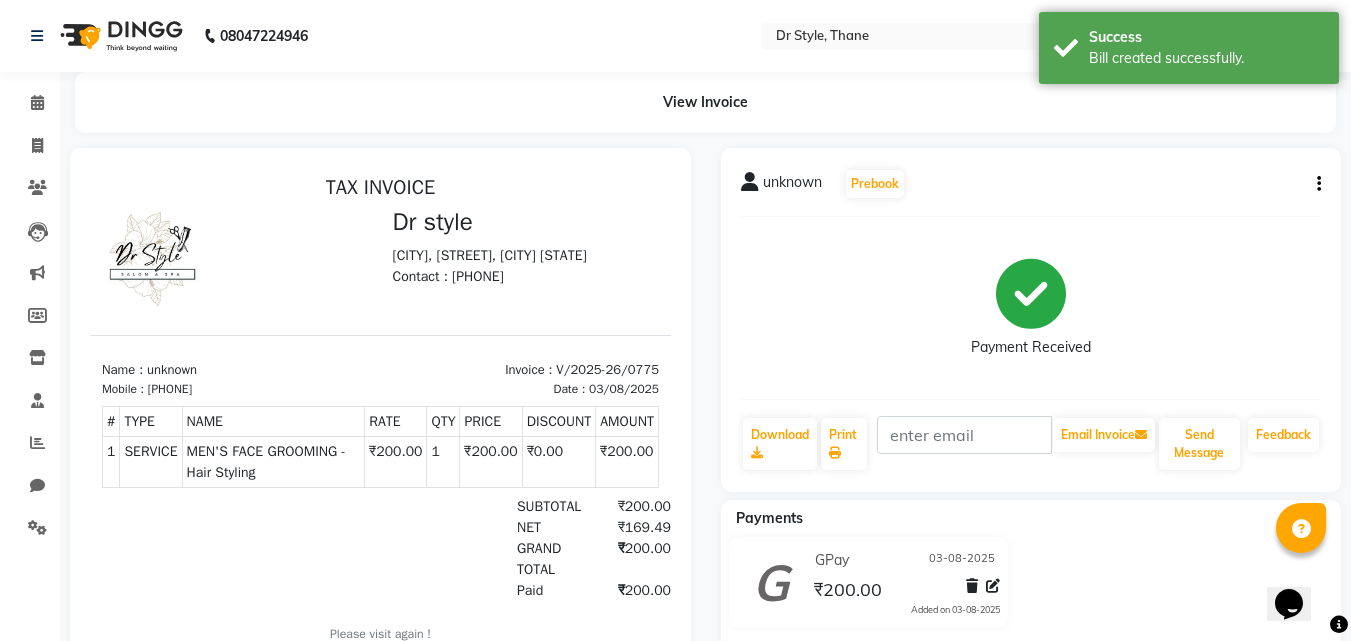scroll, scrollTop: 0, scrollLeft: 0, axis: both 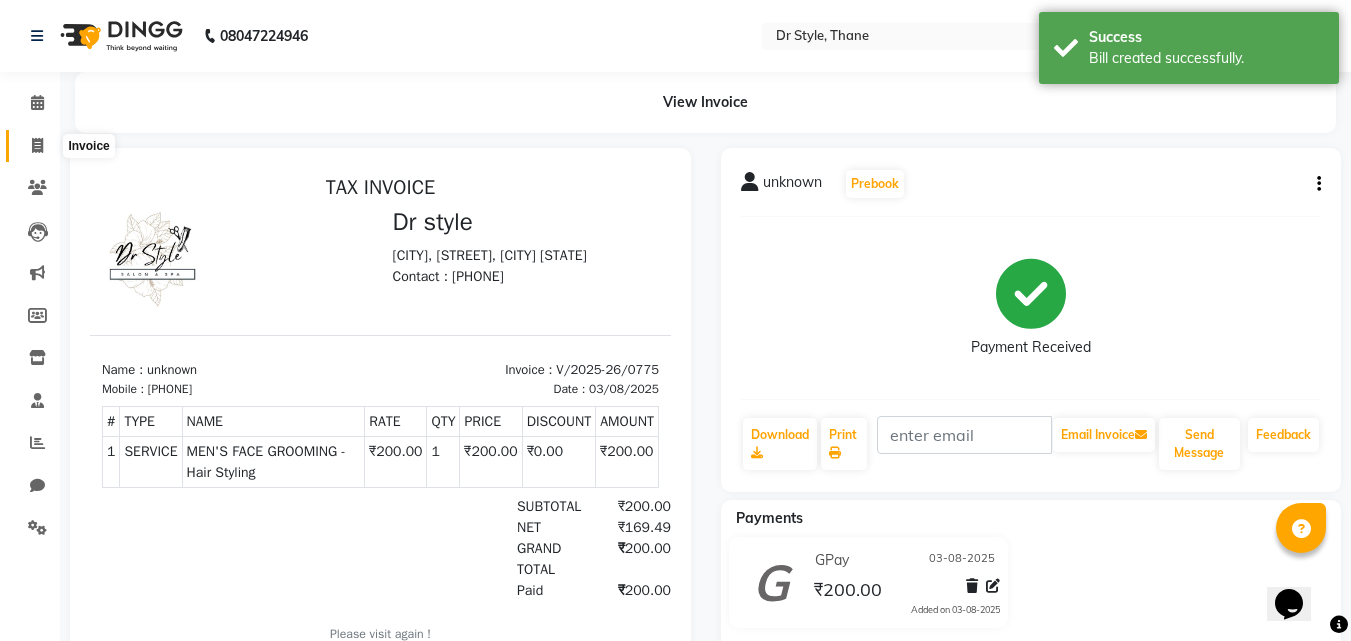 click 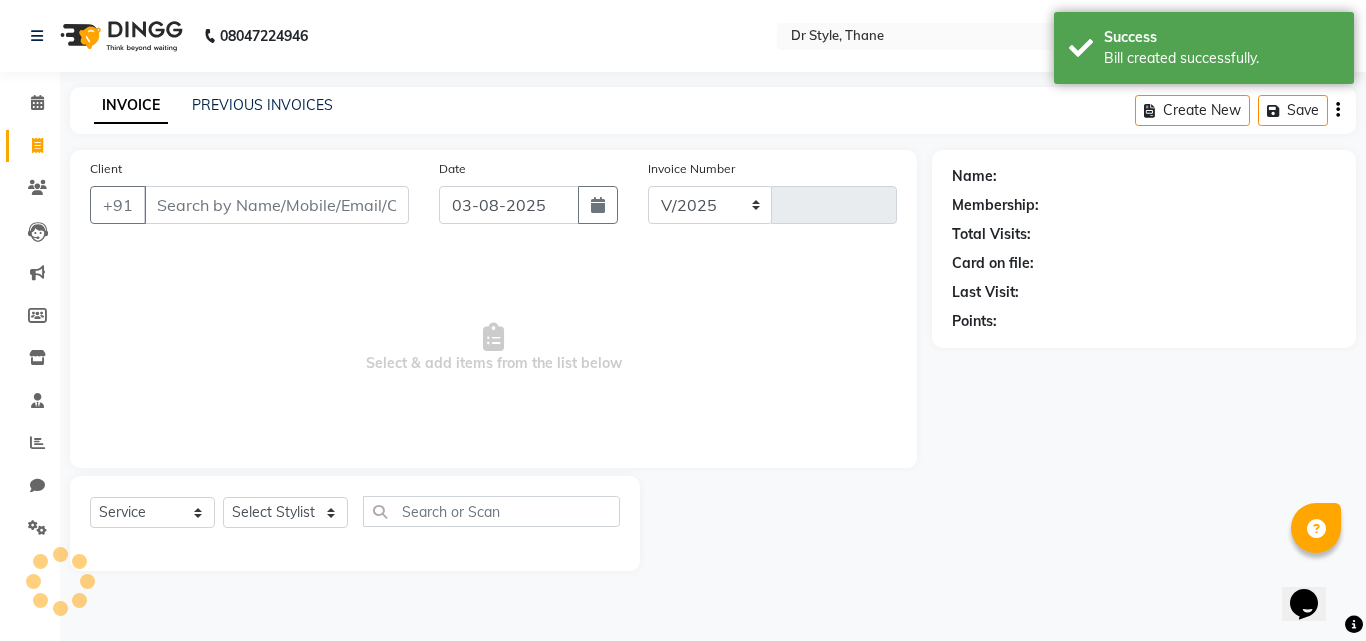 select on "7832" 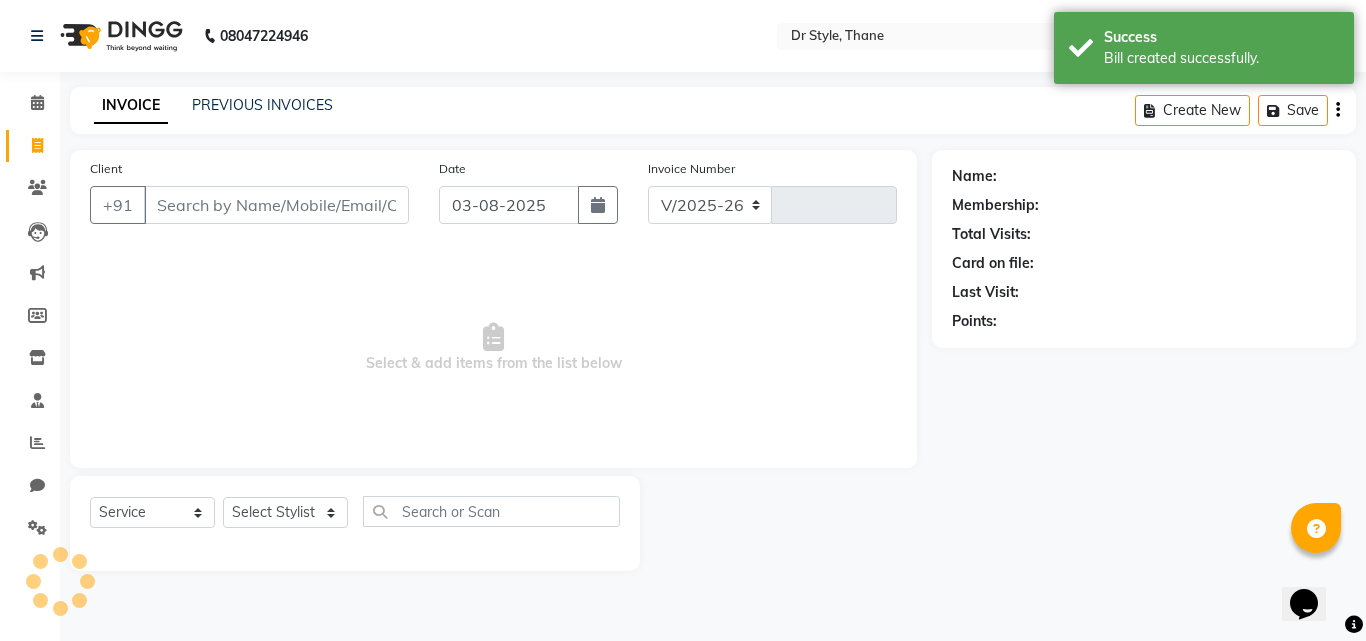 type on "0776" 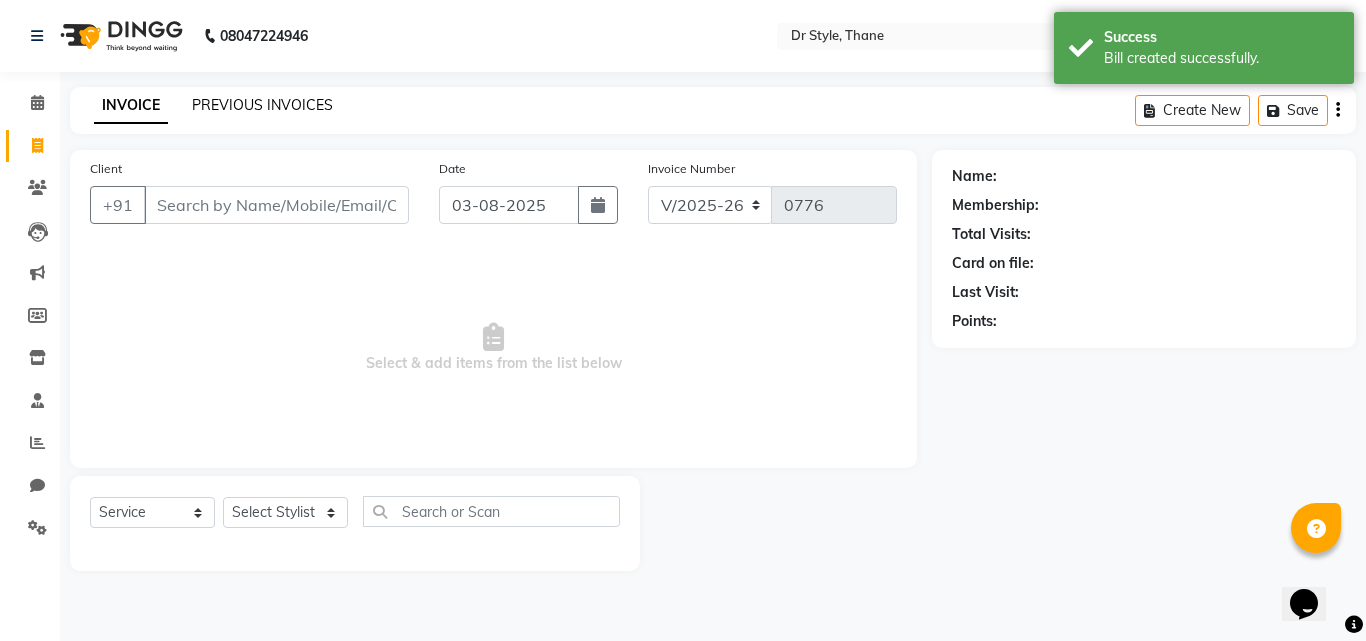 click on "PREVIOUS INVOICES" 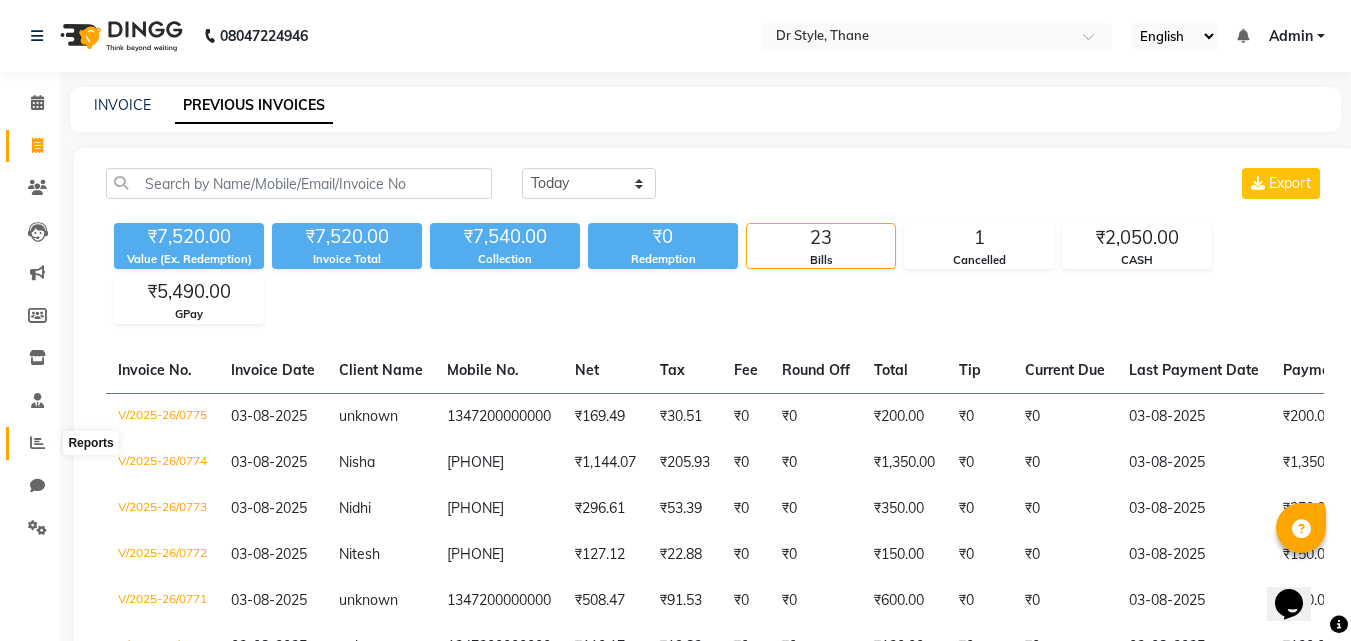 click 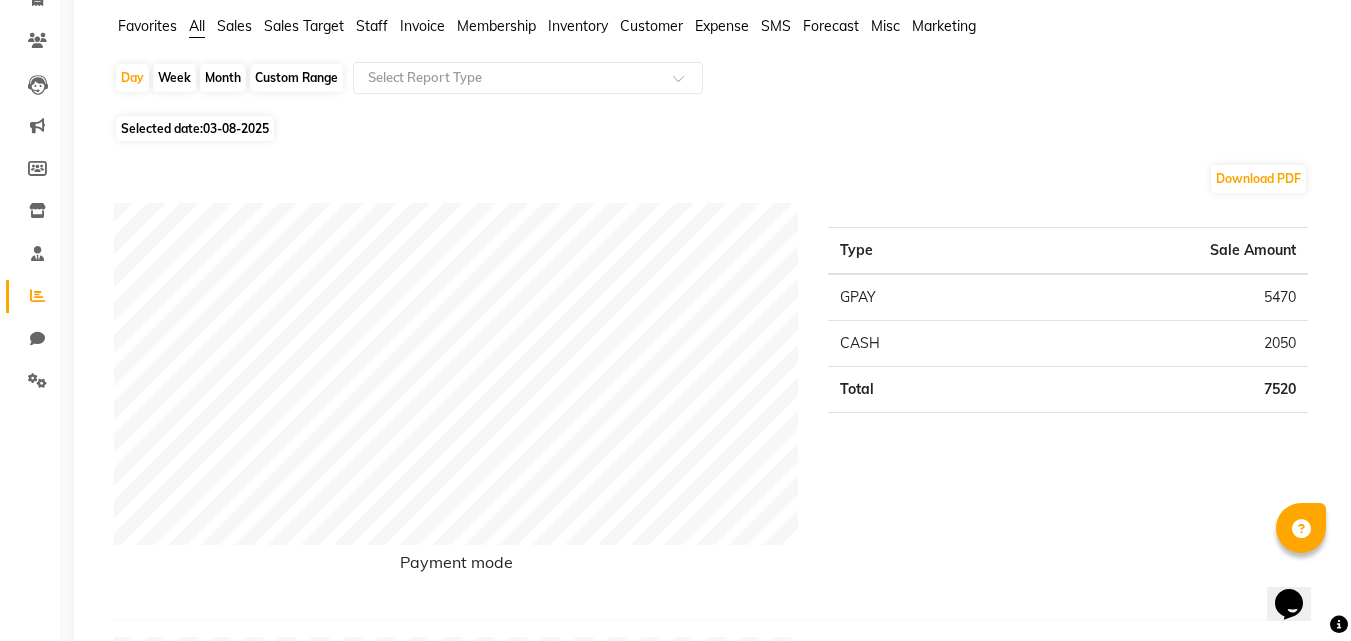 scroll, scrollTop: 100, scrollLeft: 0, axis: vertical 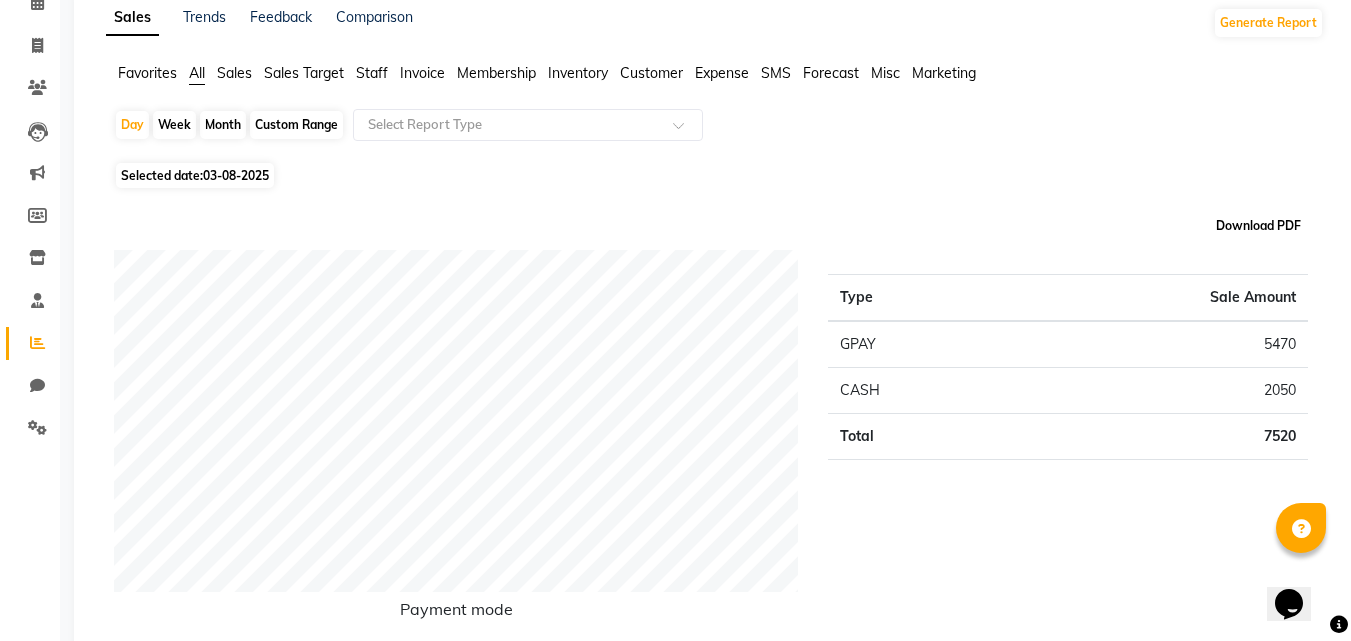 click on "Download PDF" 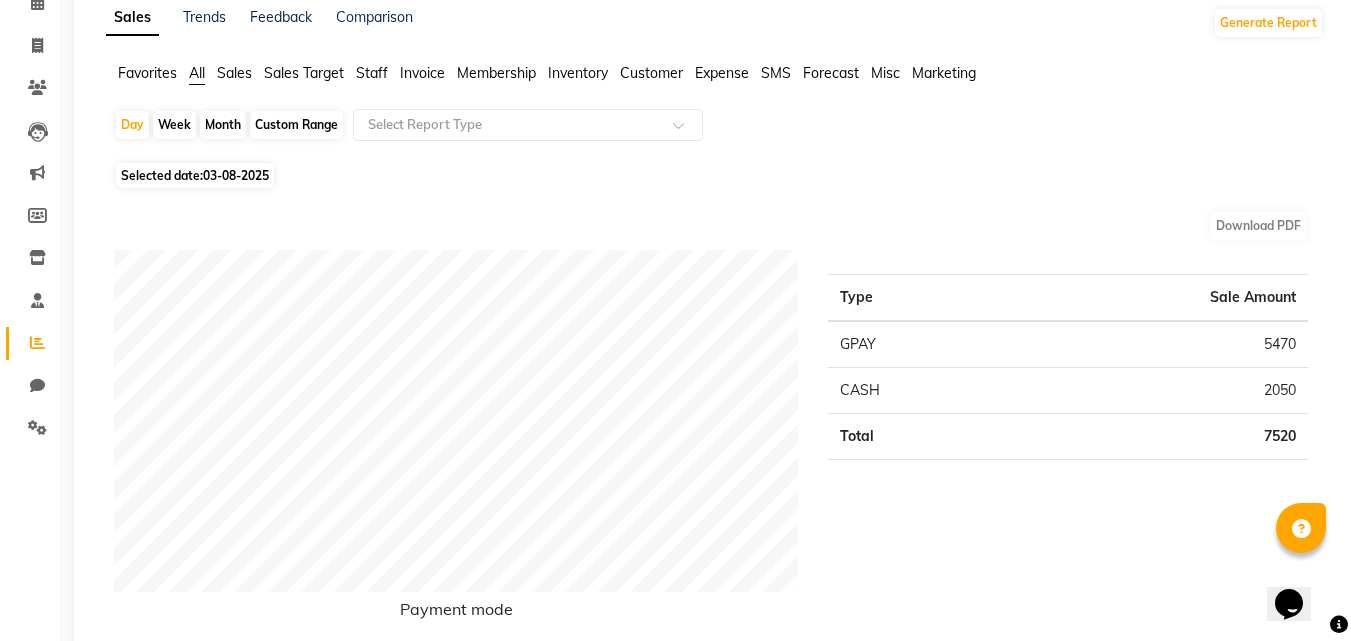 scroll, scrollTop: 0, scrollLeft: 0, axis: both 